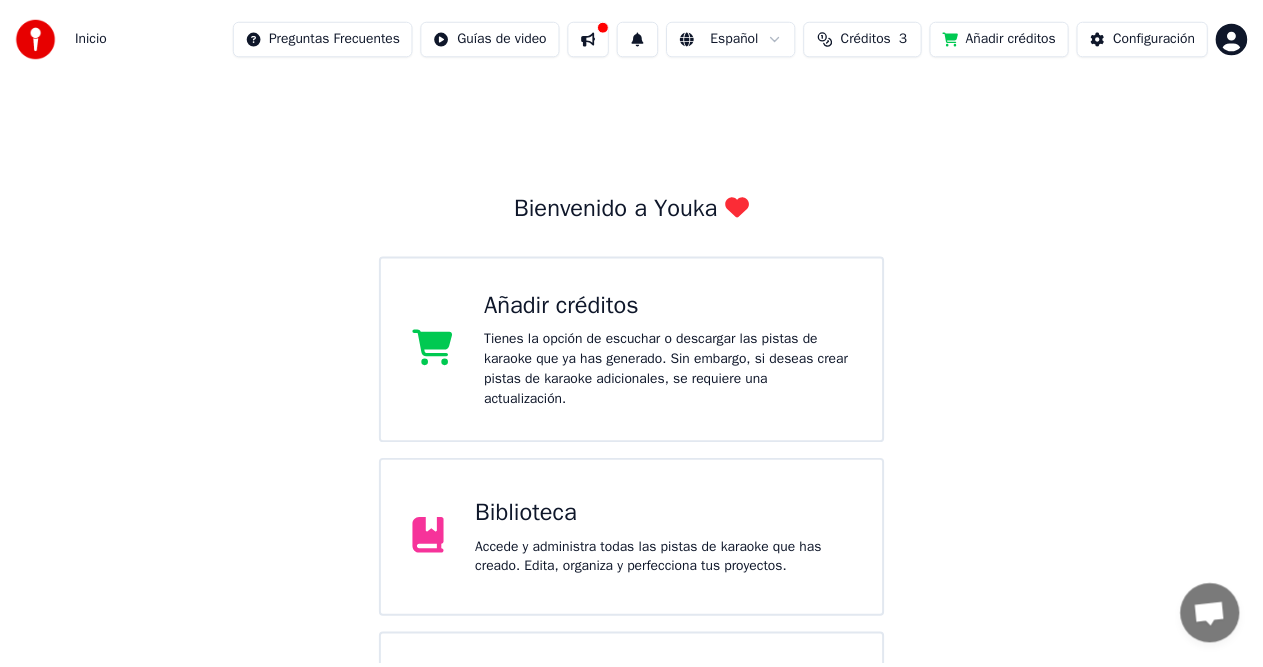 scroll, scrollTop: 0, scrollLeft: 0, axis: both 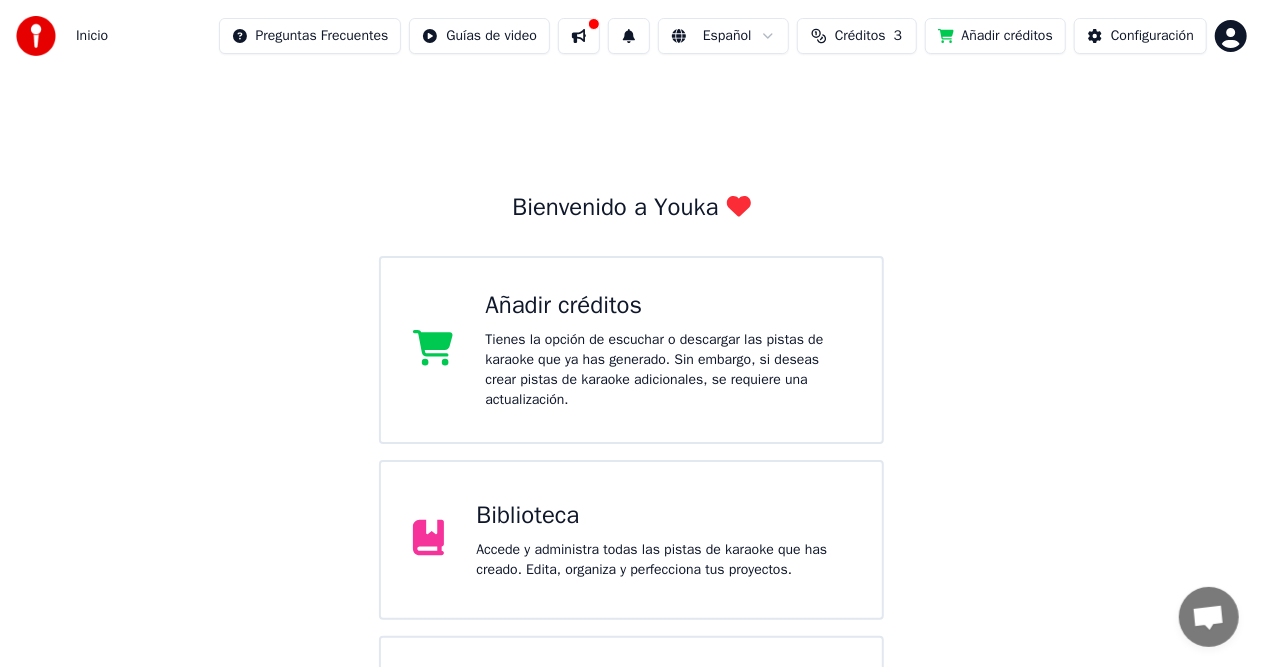 click on "Biblioteca" at bounding box center (663, 516) 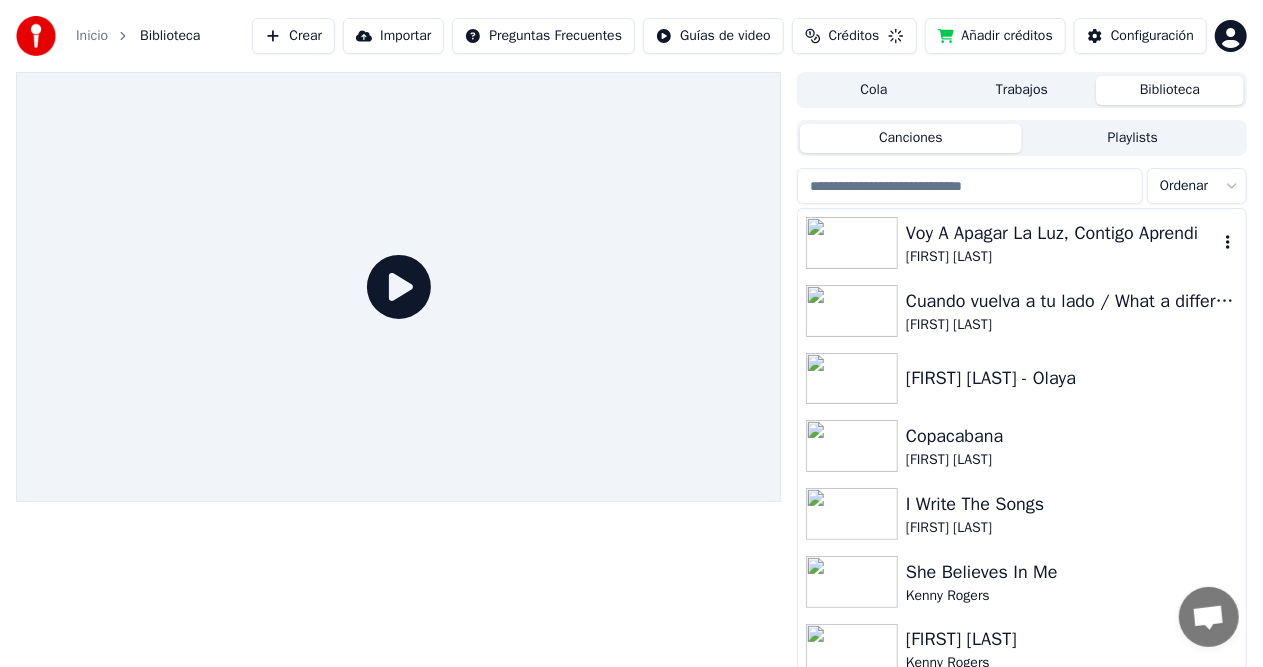 click on "[FIRST] [LAST]" at bounding box center [1062, 257] 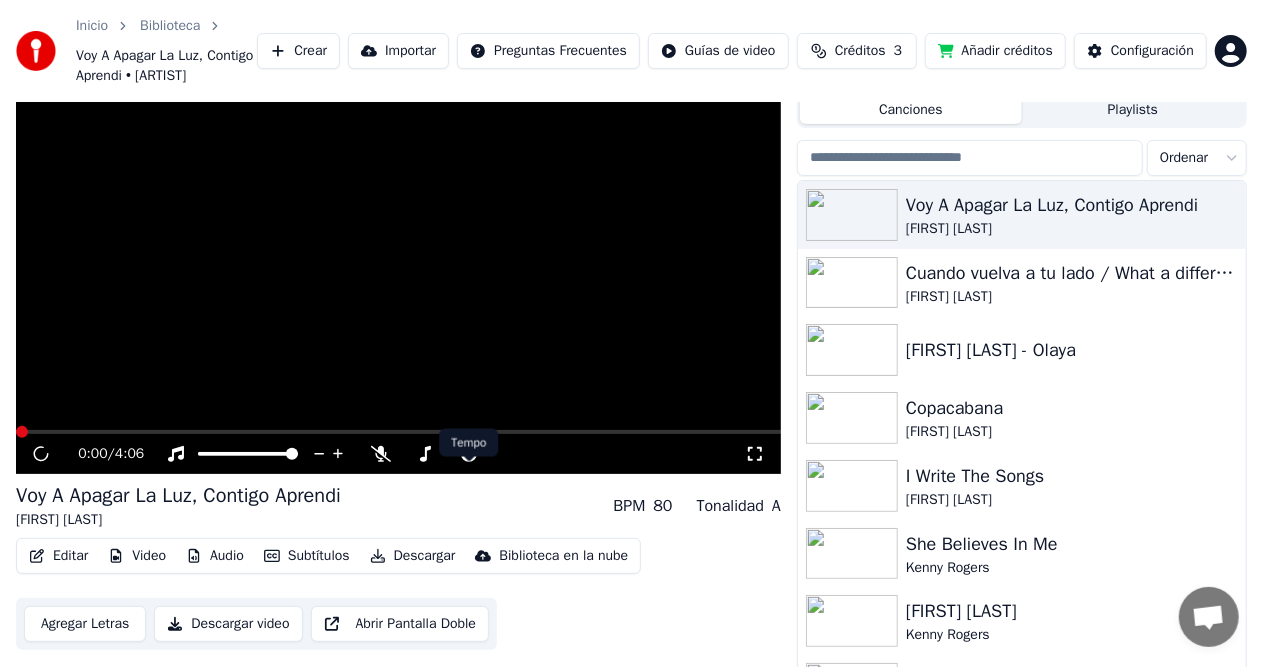 scroll, scrollTop: 91, scrollLeft: 0, axis: vertical 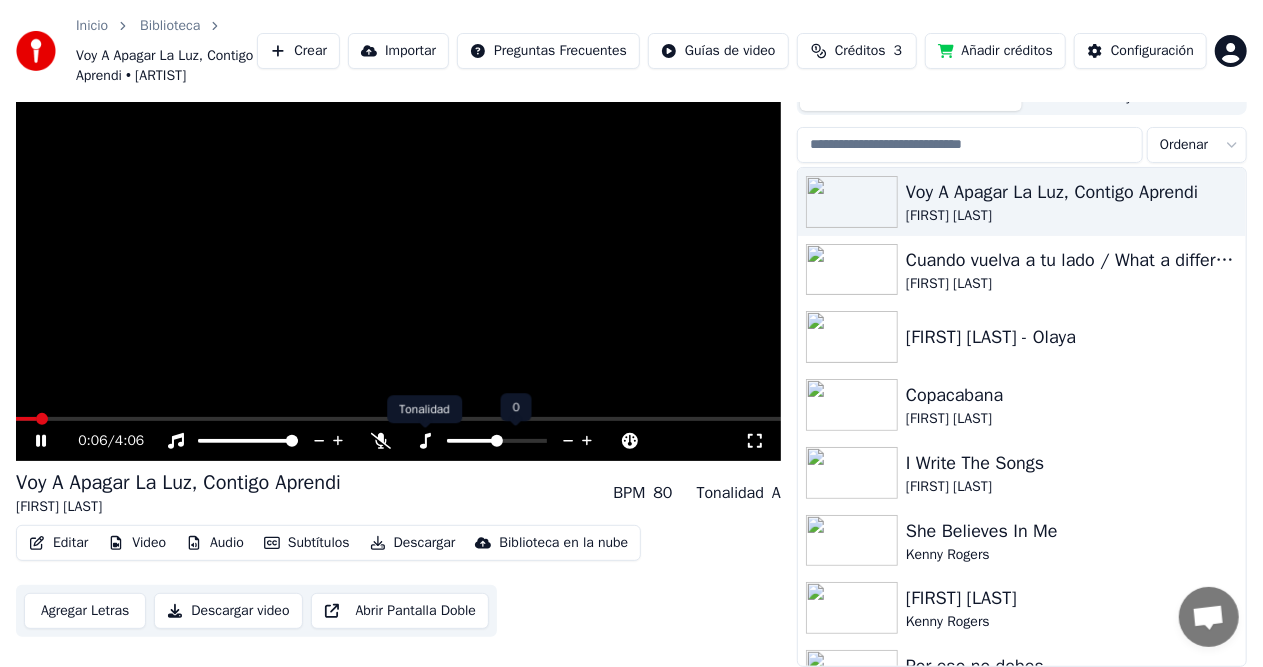 click 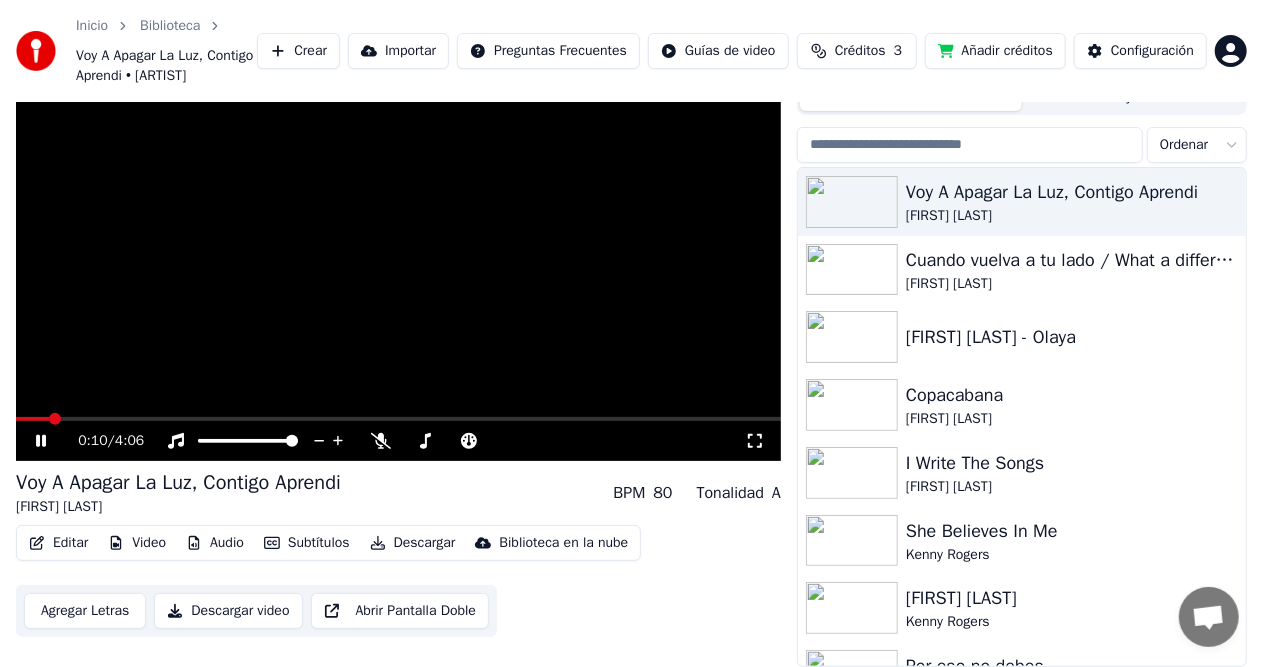 click on "0:10  /  4:06" at bounding box center [411, 441] 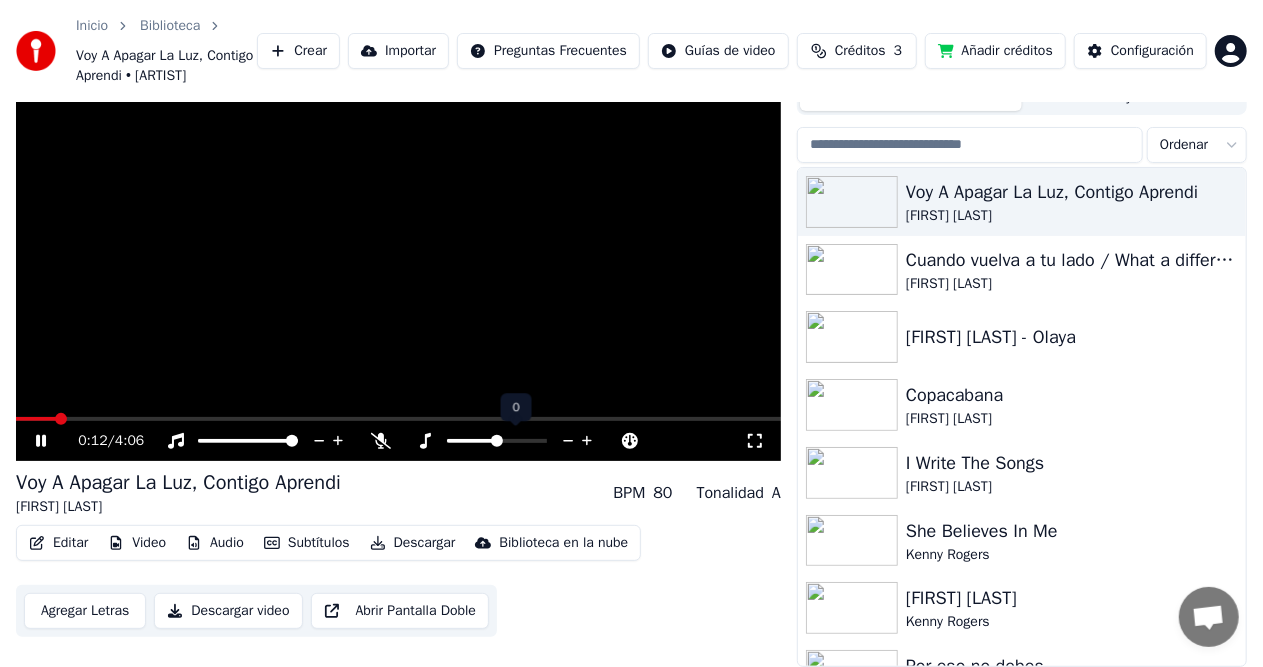 click 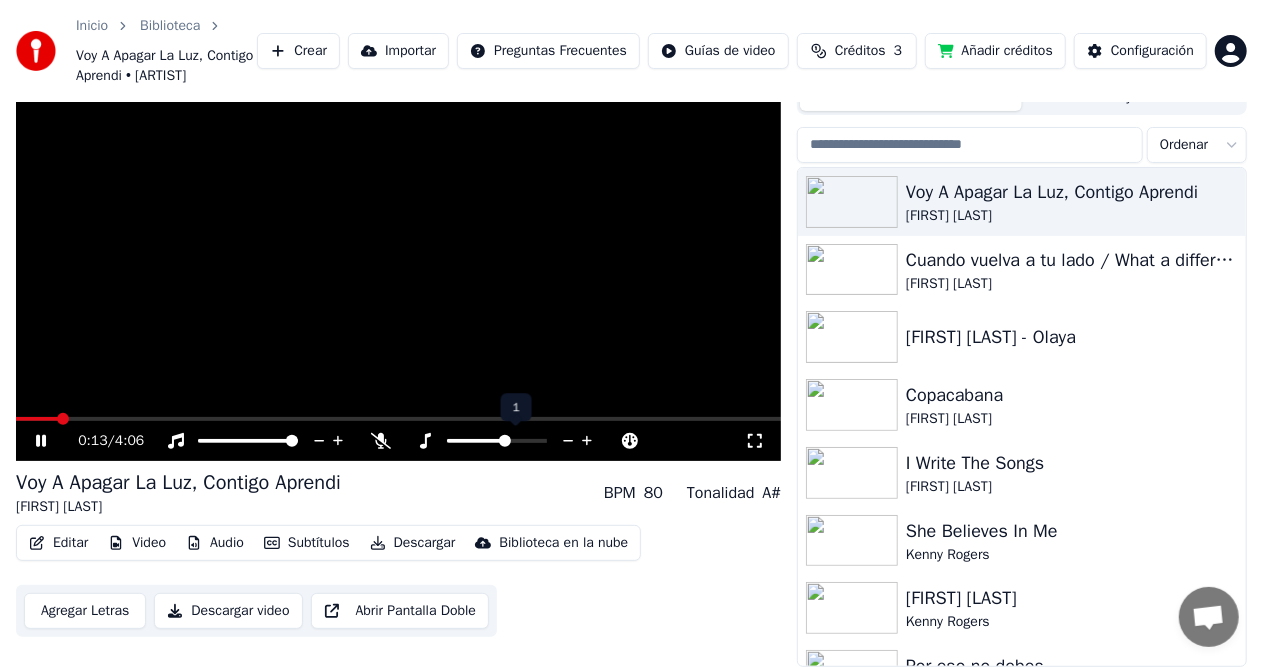 click 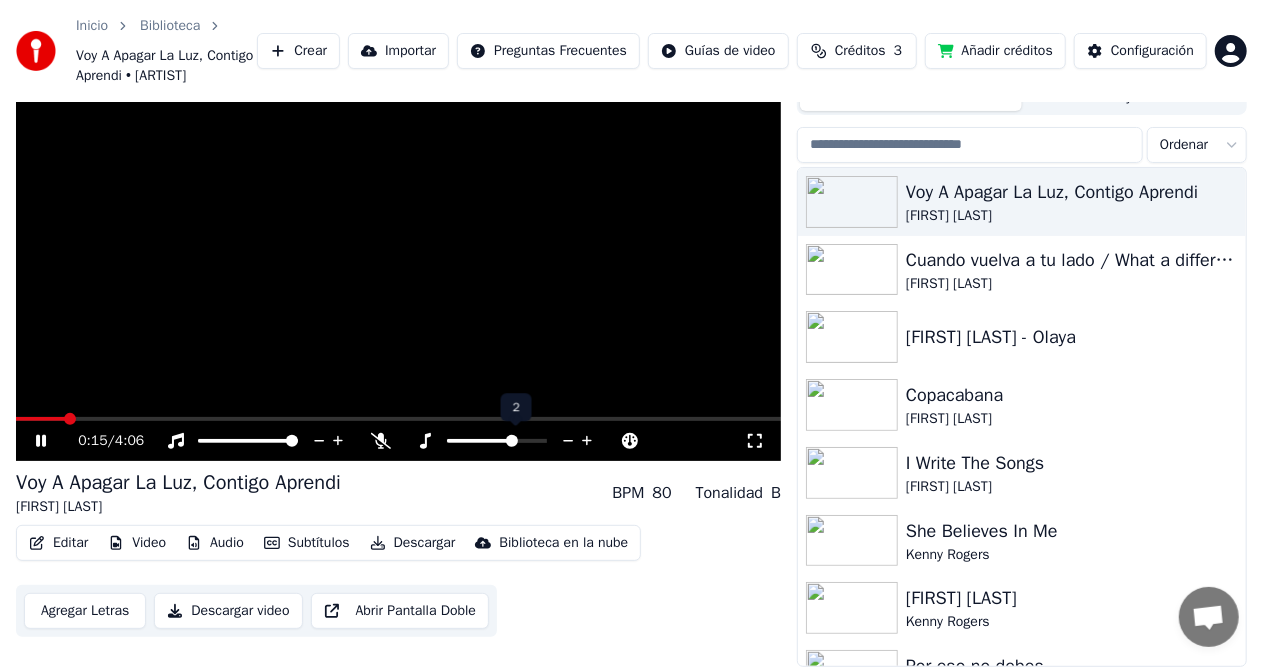 click 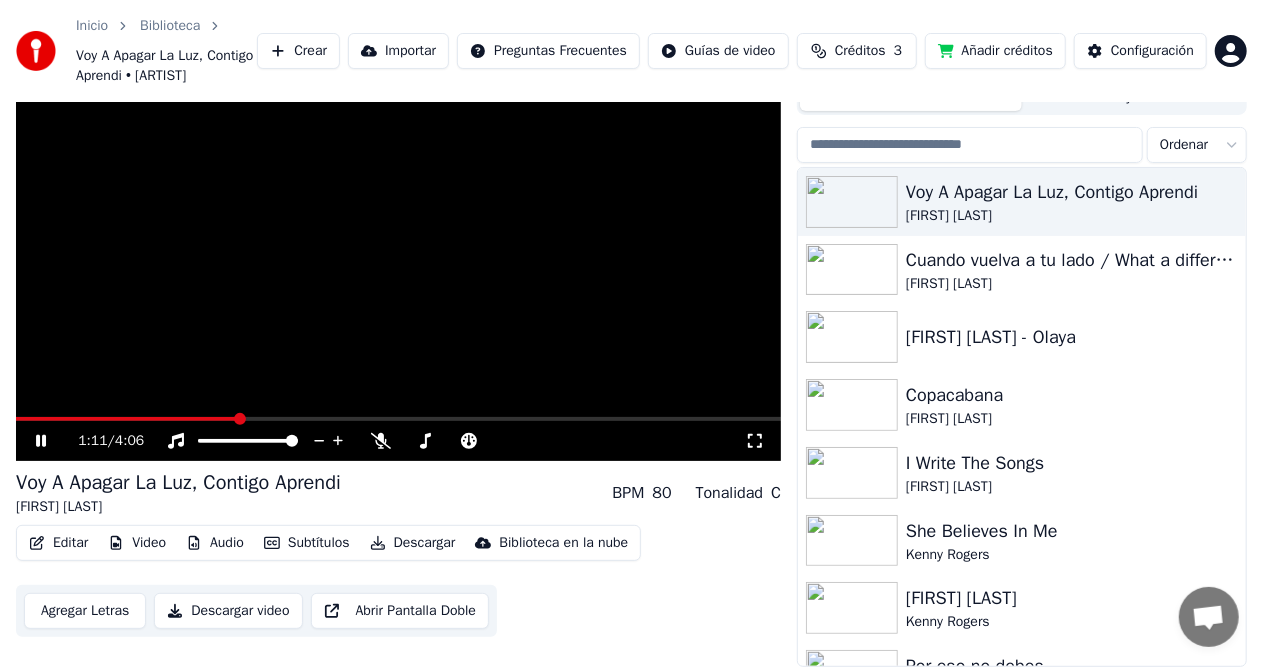 click on "1:11  /  4:06" at bounding box center (398, 246) 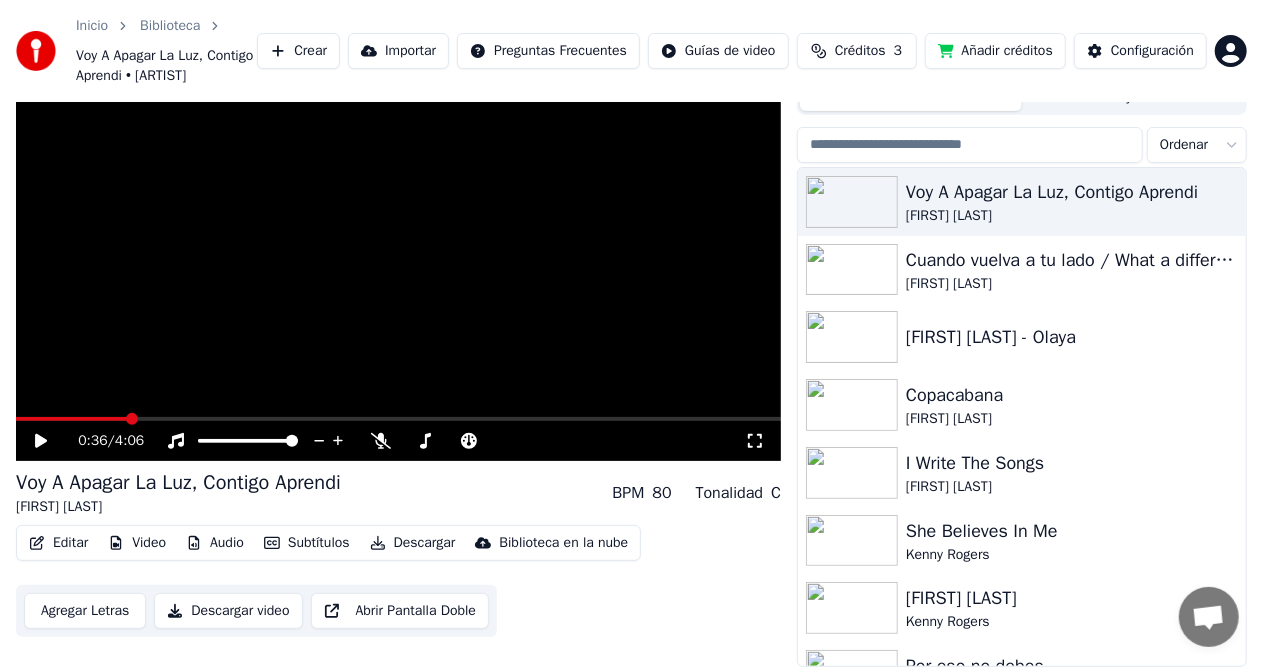 click at bounding box center [72, 419] 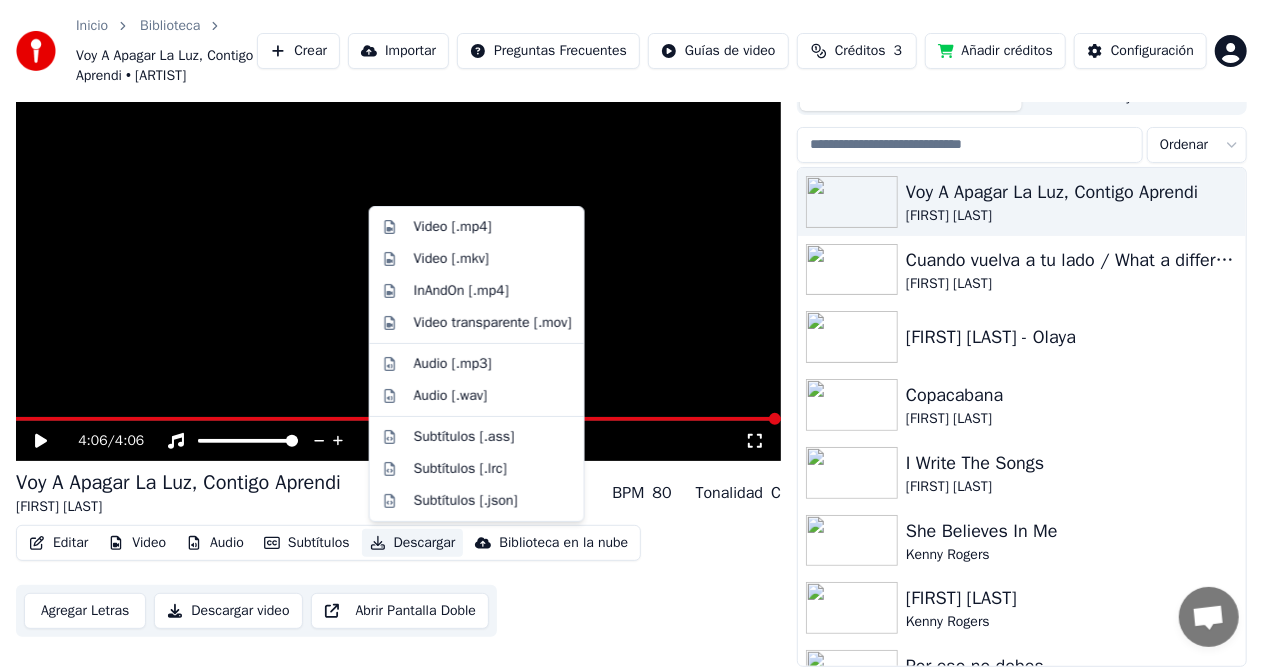 click on "Descargar" at bounding box center (413, 543) 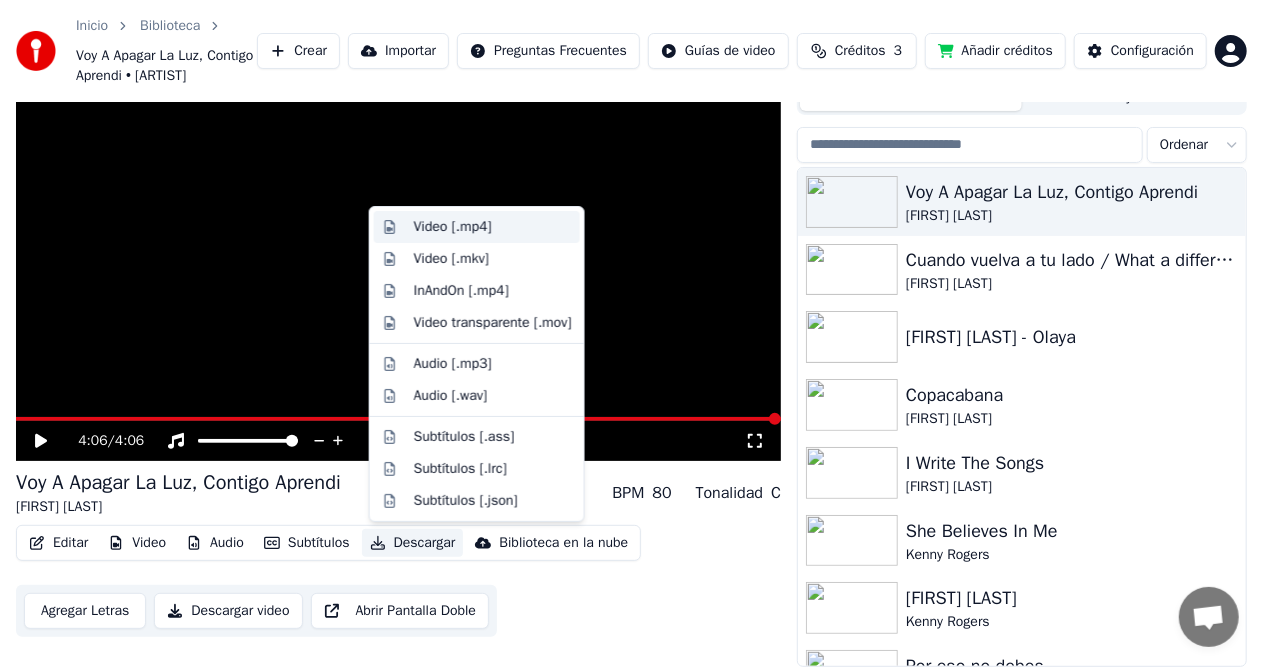click on "Video [.mp4]" at bounding box center [453, 227] 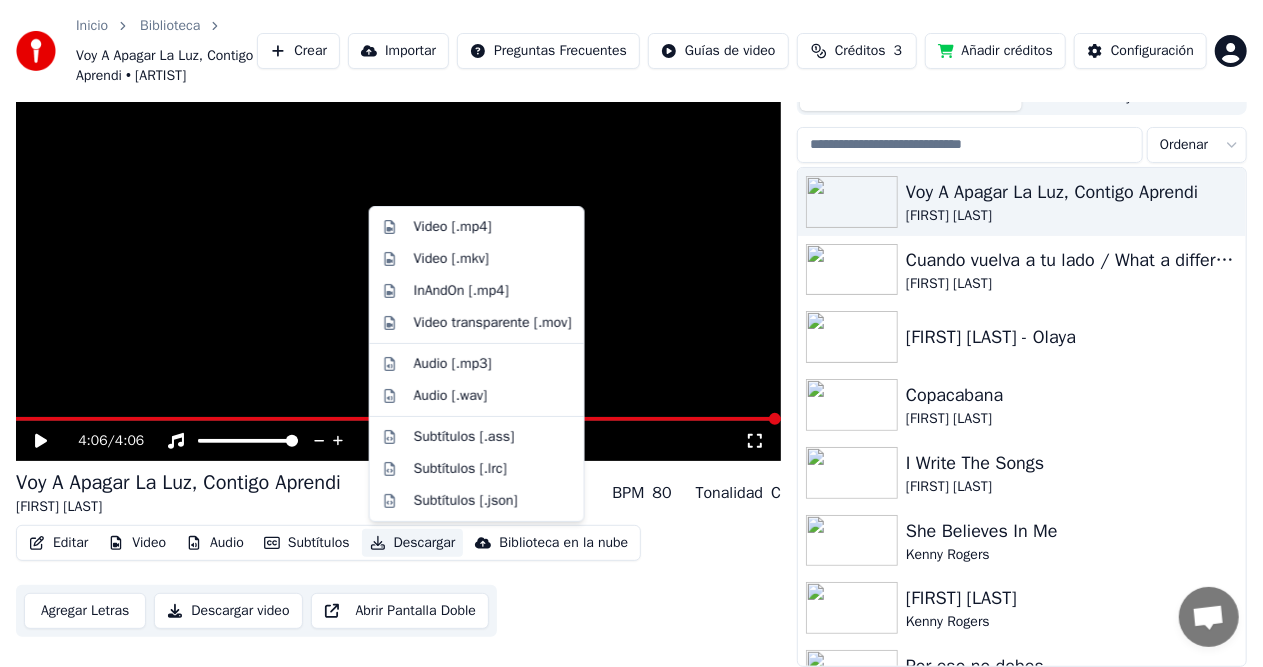 scroll, scrollTop: 70, scrollLeft: 0, axis: vertical 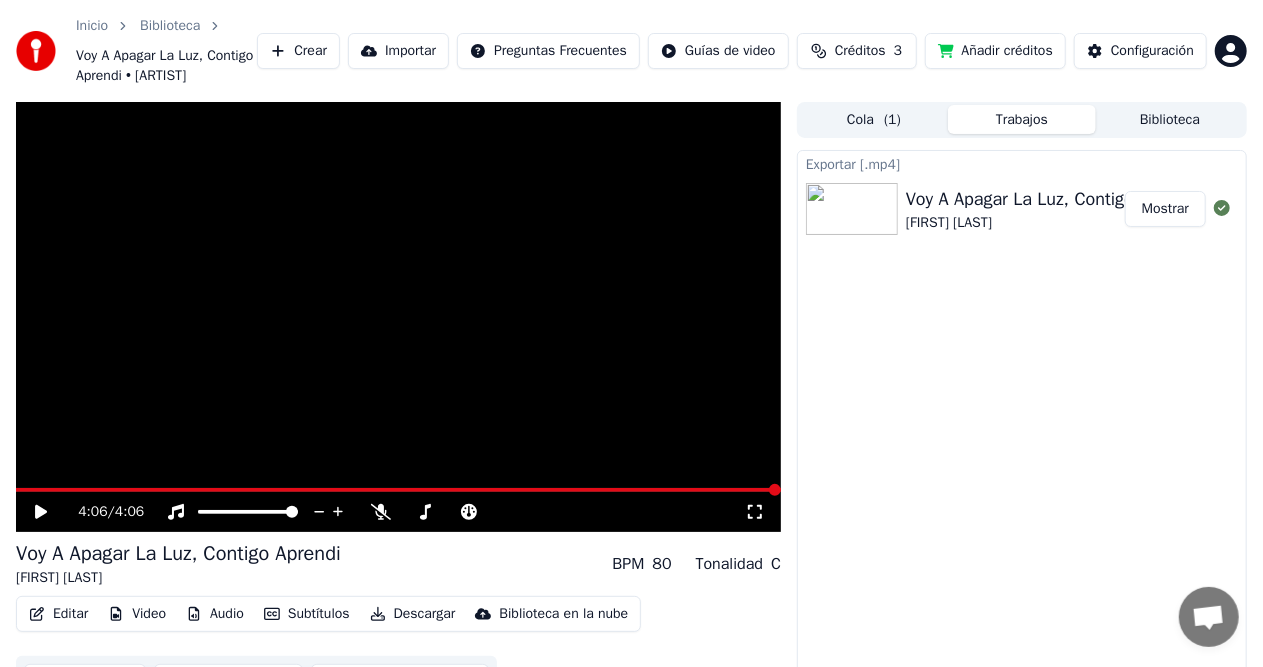 click on "Biblioteca" at bounding box center [1170, 119] 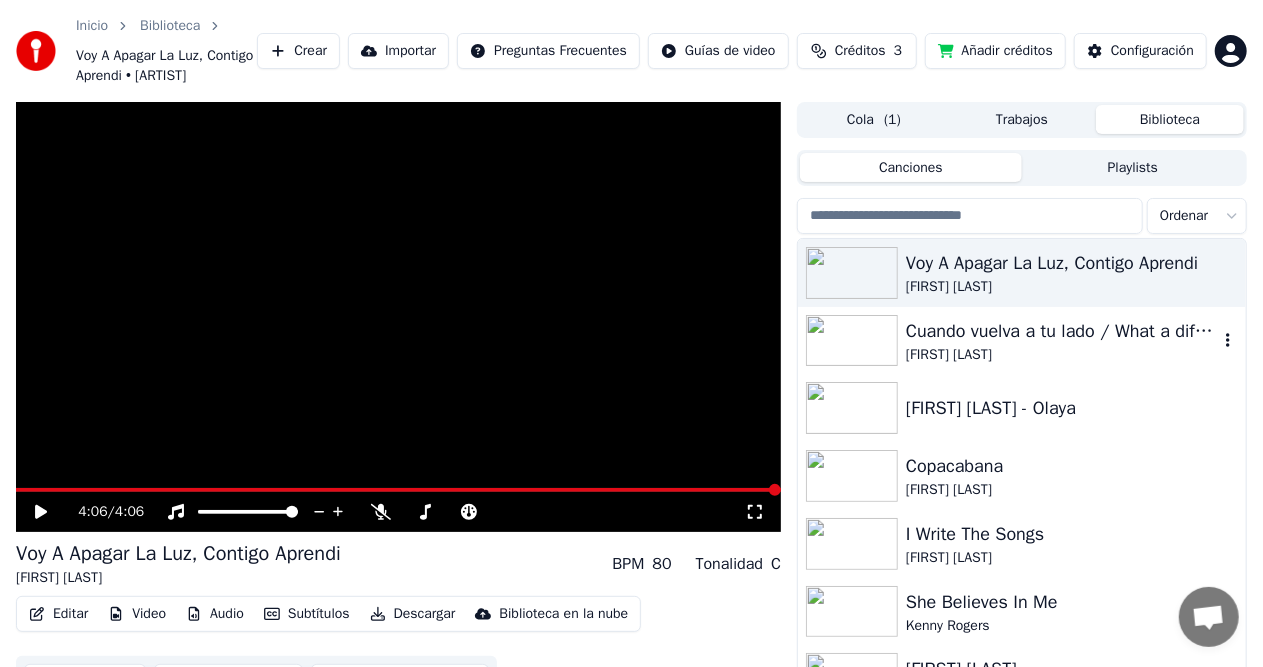 click on "Cuando vuelva a tu lado / What a difference a day makes" at bounding box center [1062, 331] 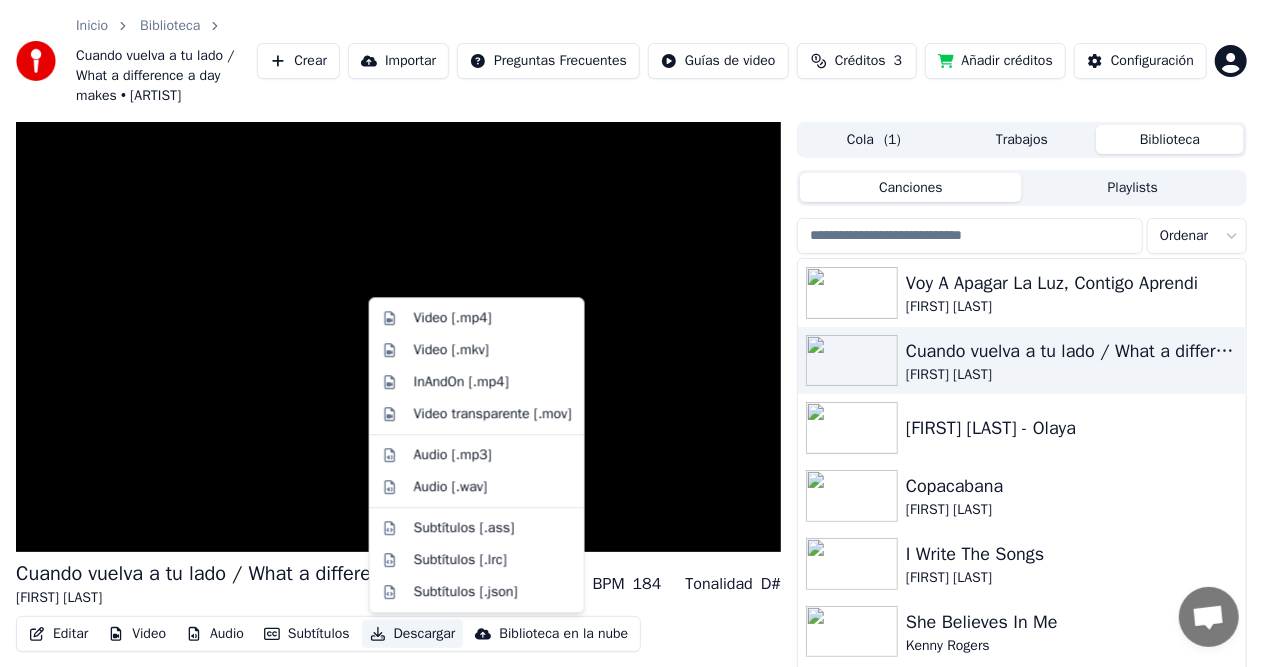 click on "Descargar" at bounding box center (413, 634) 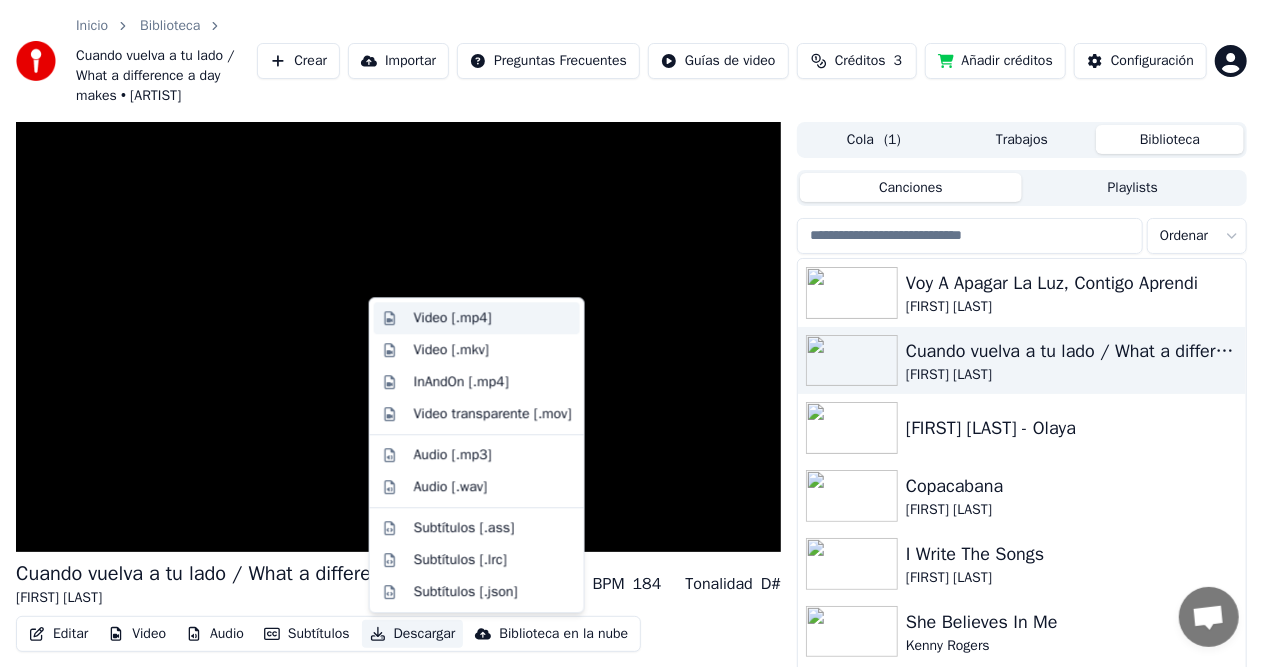 click on "Video [.mp4]" at bounding box center [453, 318] 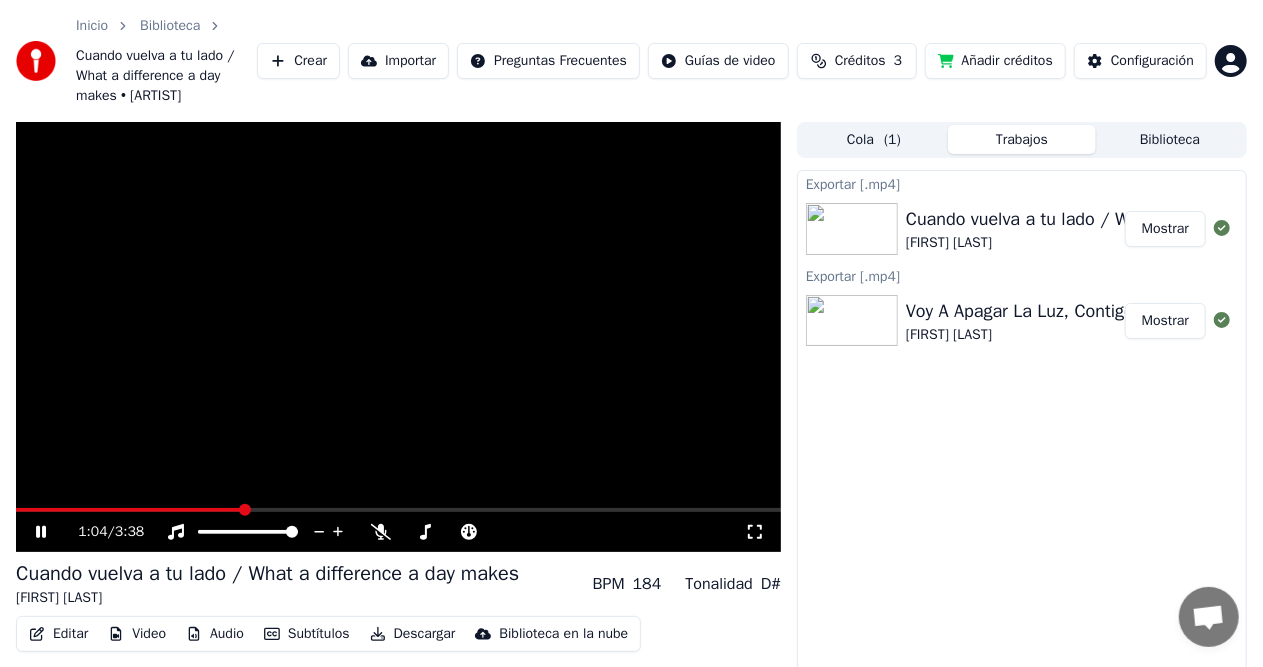 click 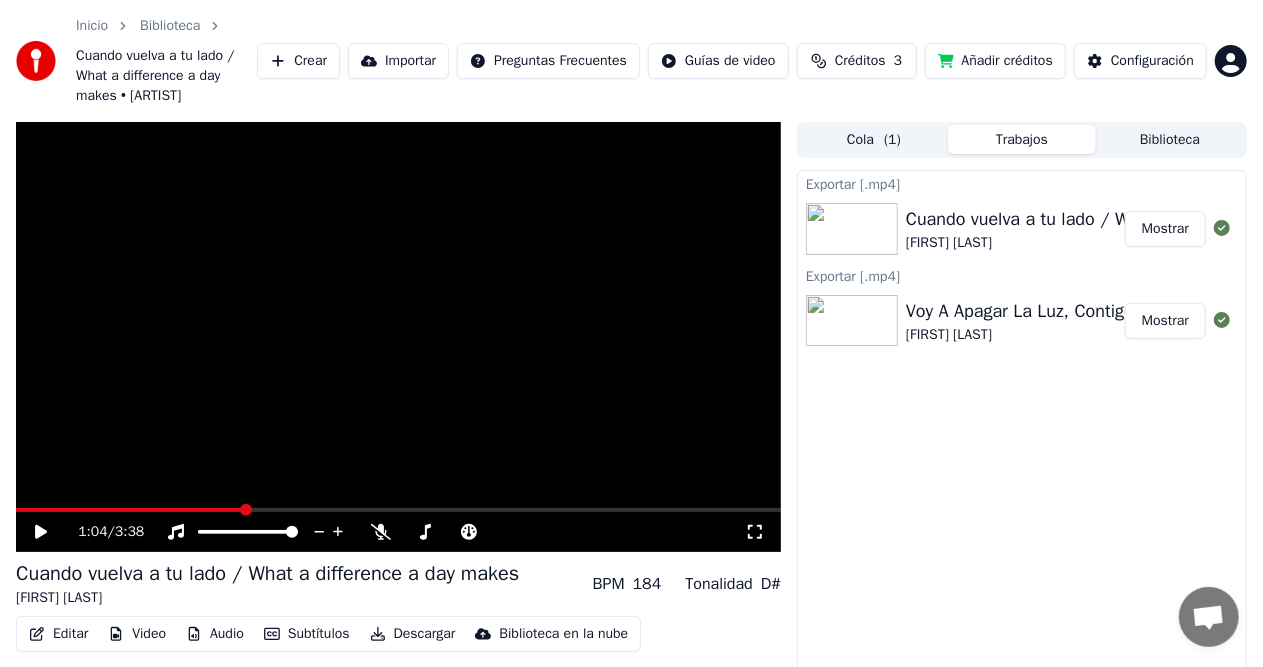 click on "Crear" at bounding box center [298, 61] 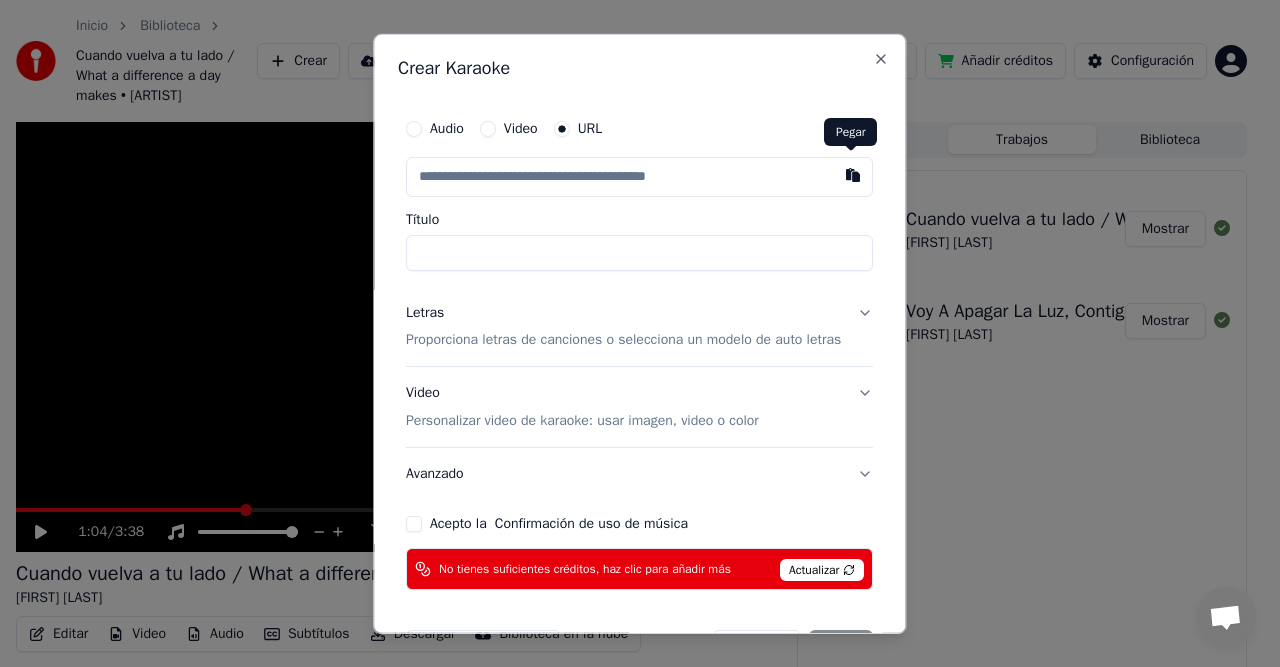 click at bounding box center (854, 174) 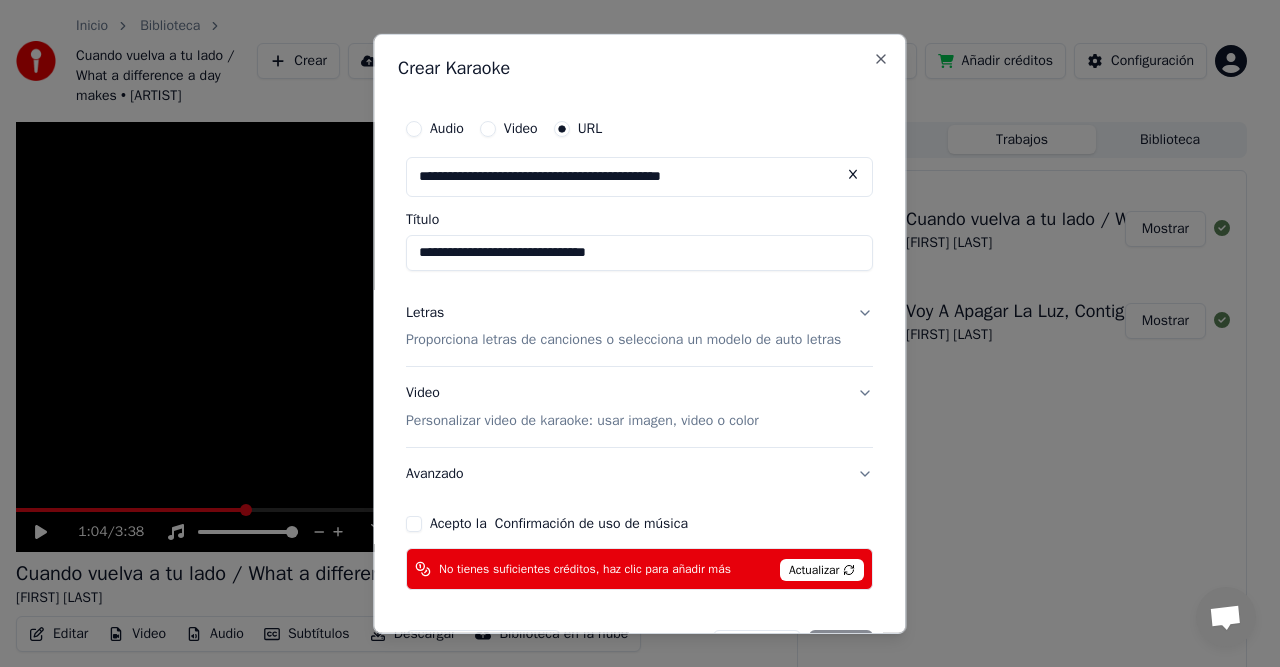 type on "**********" 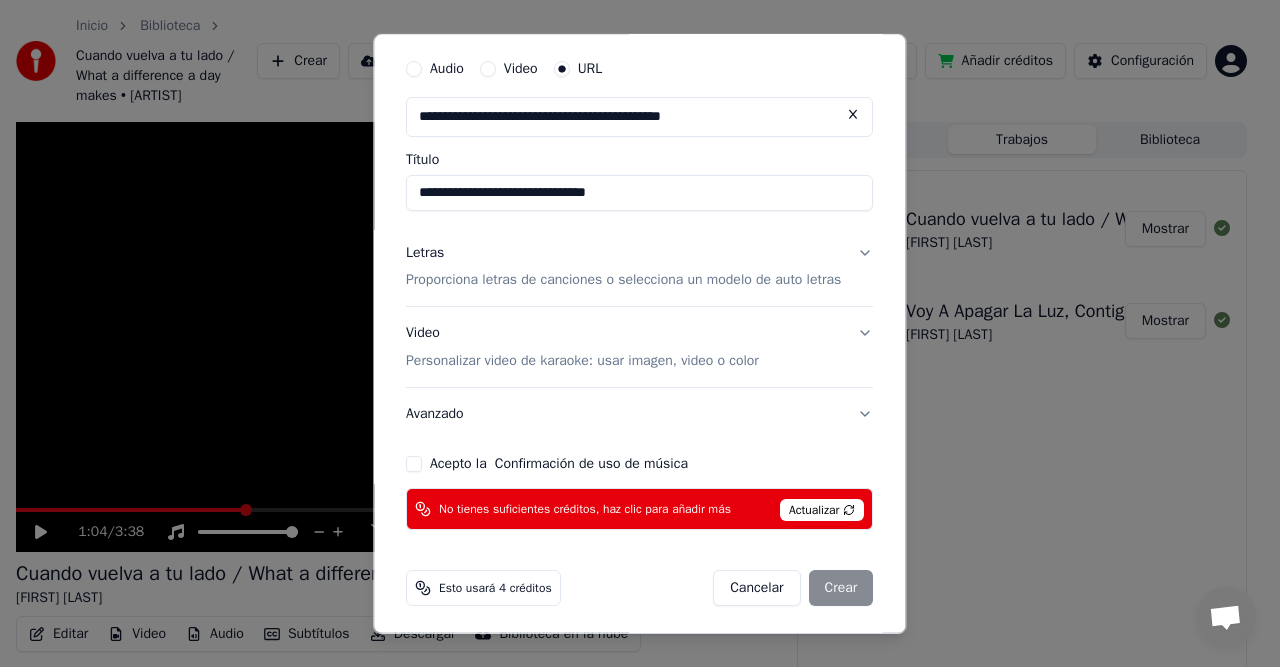 scroll, scrollTop: 64, scrollLeft: 0, axis: vertical 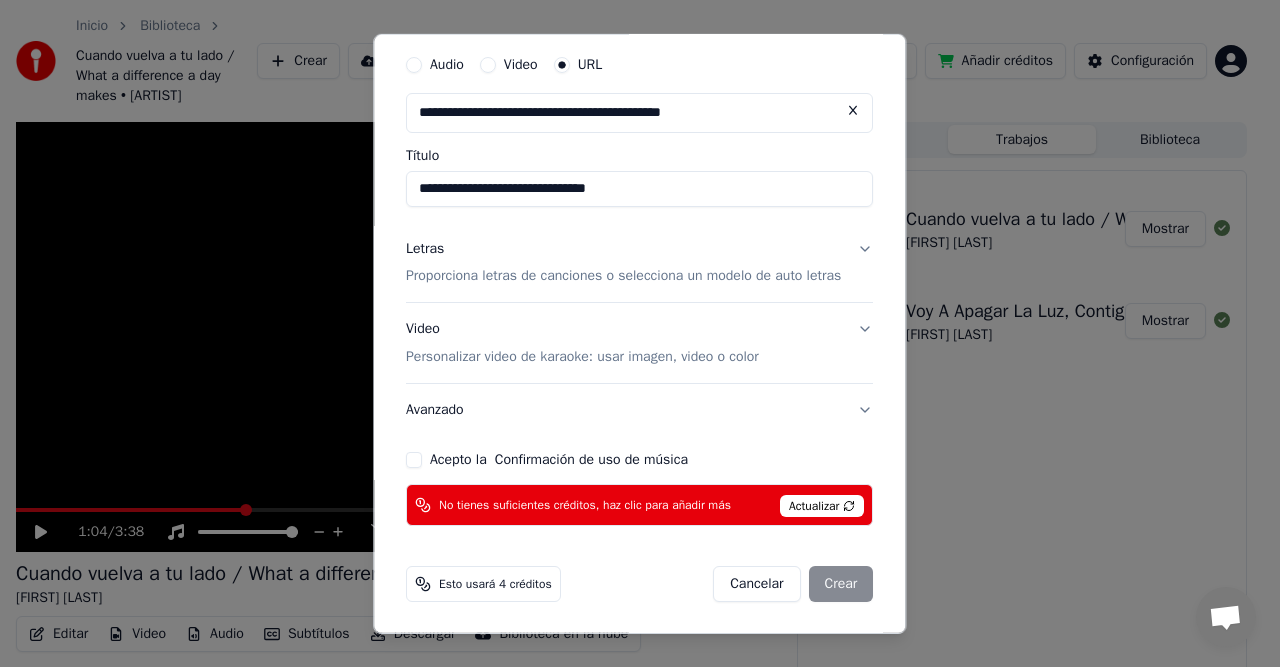 click on "Video Personalizar video de karaoke: usar imagen, video o color" at bounding box center [639, 343] 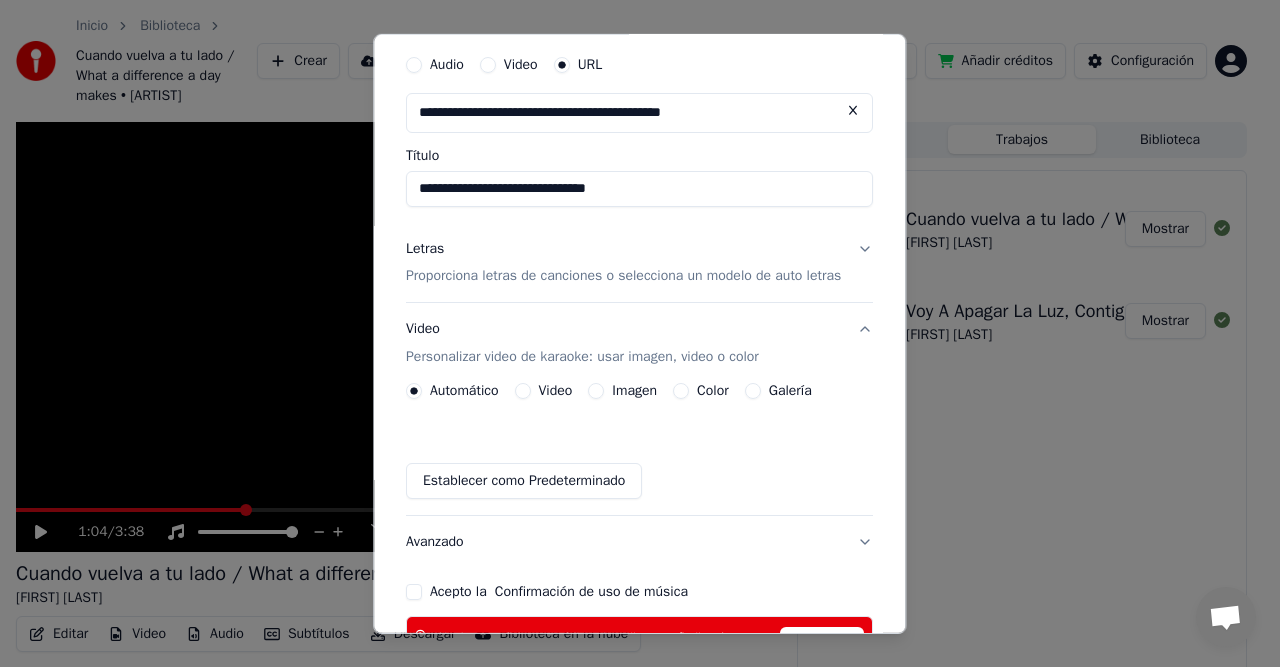 click on "Video Personalizar video de karaoke: usar imagen, video o color" at bounding box center (639, 343) 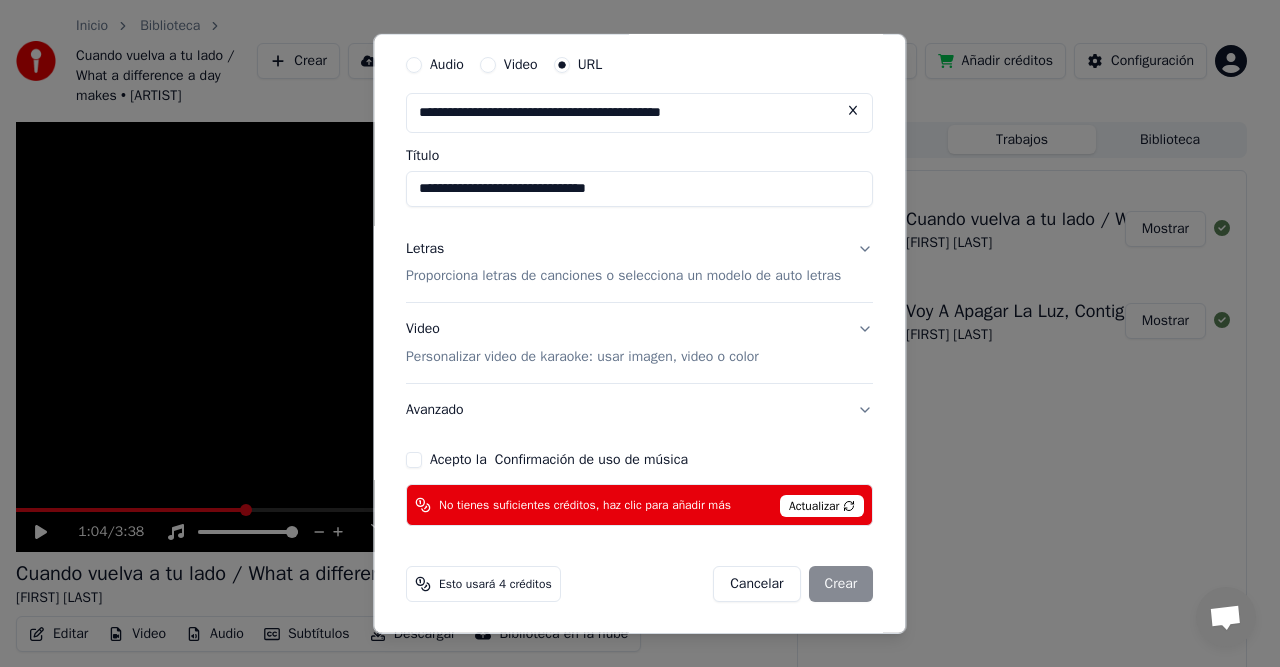 click on "Letras Proporciona letras de canciones o selecciona un modelo de auto letras" at bounding box center (639, 262) 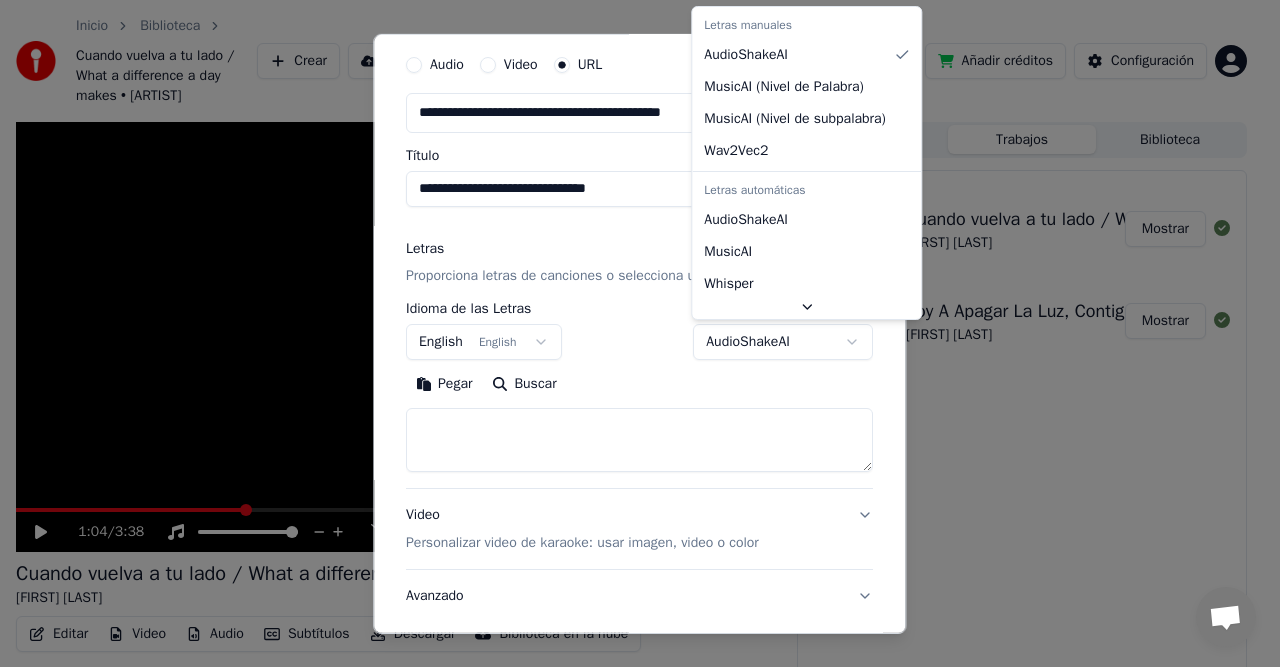 click on "Inicio Biblioteca Cuando vuelva a tu lado / What a difference a day makes • [ARTIST] Crear Importar Preguntas Frecuentes Guías de video Créditos 3 Añadir créditos Configuración 1:04  /  3:38 Cuando vuelva a tu lado / What a difference a day makes [ARTIST] BPM 184 Tonalidad D# Editar Video Audio Subtítulos Descargar Biblioteca en la nube Agregar Letras Descargar video Abrir Pantalla Doble Cola ( 1 ) Trabajos Biblioteca Exportar [.mp4] Cuando vuelva a tu lado / What a difference a day makes [ARTIST] Mostrar Exportar [.mp4] Voy A Apagar La Luz, Contigo Aprendi [ARTIST] Mostrar Chat [USERNAME] from Youka Desktop More channels Continue on Email Network offline. Reconnecting... No messages can be received or sent for now. Youka Desktop Hello! How can I help you?  Friday, 11 July SI TENGO DOS TRABAJOS EN COLA 7/11/2025 QUE PASA SALI DE LAAPLICACION Y LOS TRABAJOS EN COLA NOBAJARON Y PEDIMIS CREDITOS QUE DEBO HACER PARA RECUPERARLOS 7/11/2025 [USERNAME] 7/11/2025 Tuesday, 15 July 7/15/2025 Send a file URL" at bounding box center [631, 333] 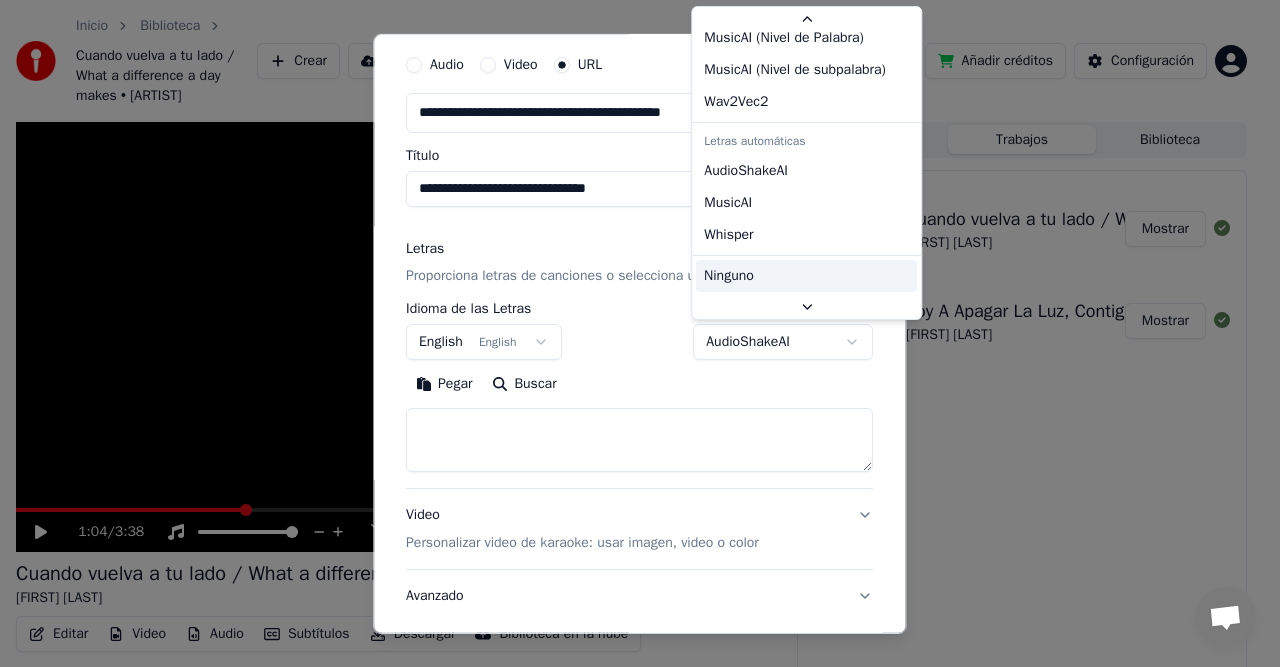 scroll, scrollTop: 49, scrollLeft: 0, axis: vertical 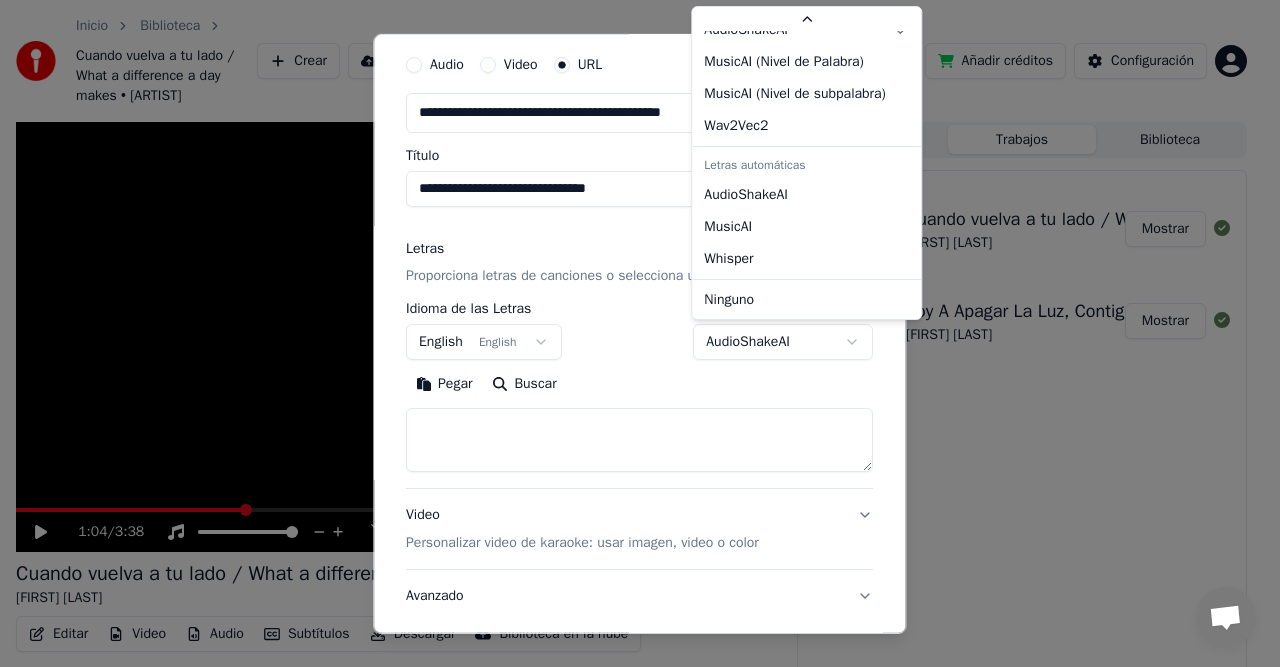 select on "****" 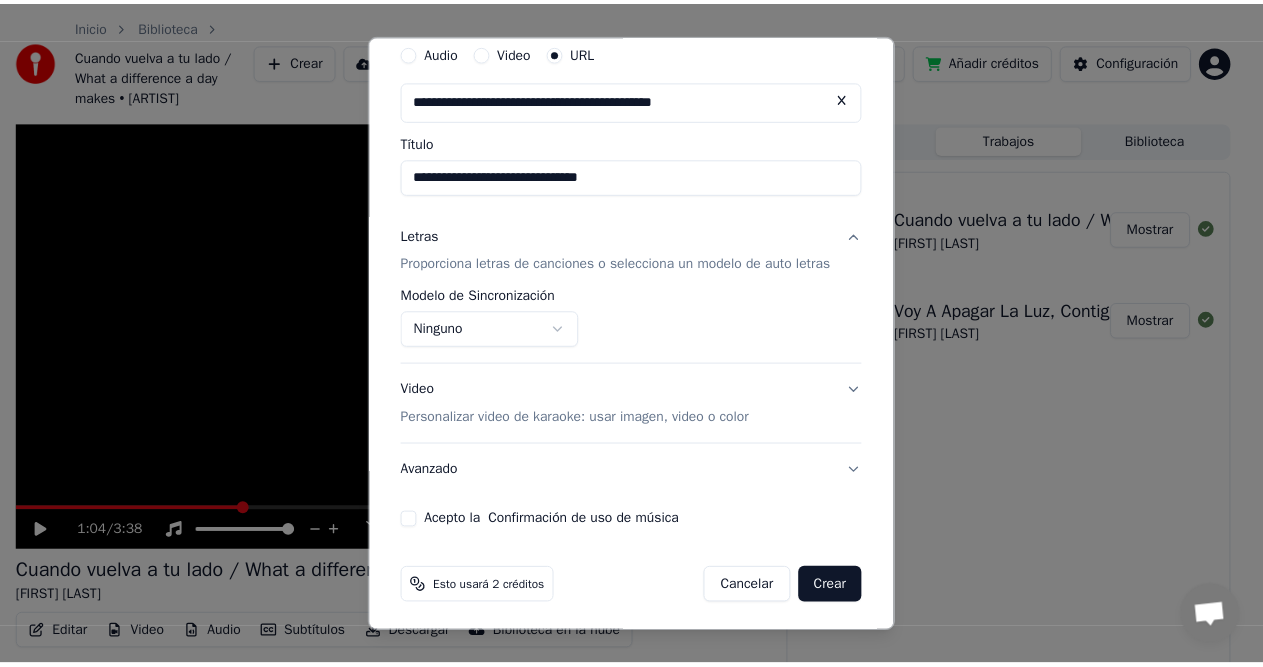 scroll, scrollTop: 80, scrollLeft: 0, axis: vertical 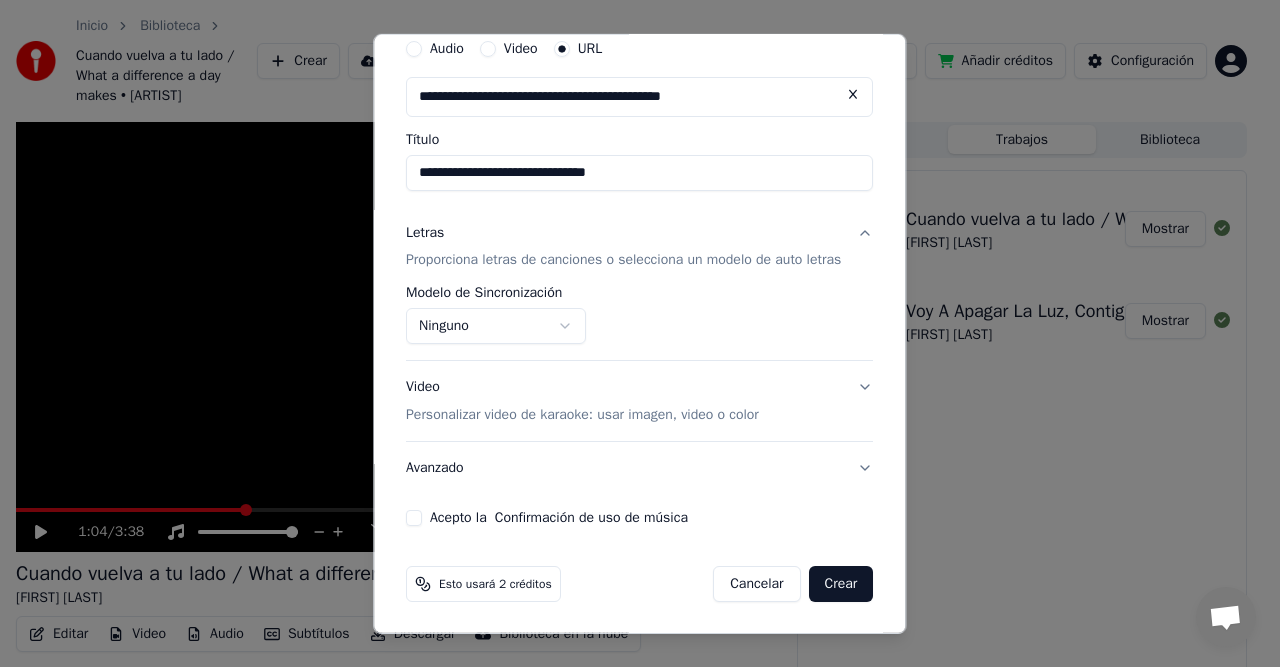 click on "Acepto la   Confirmación de uso de música" at bounding box center [414, 518] 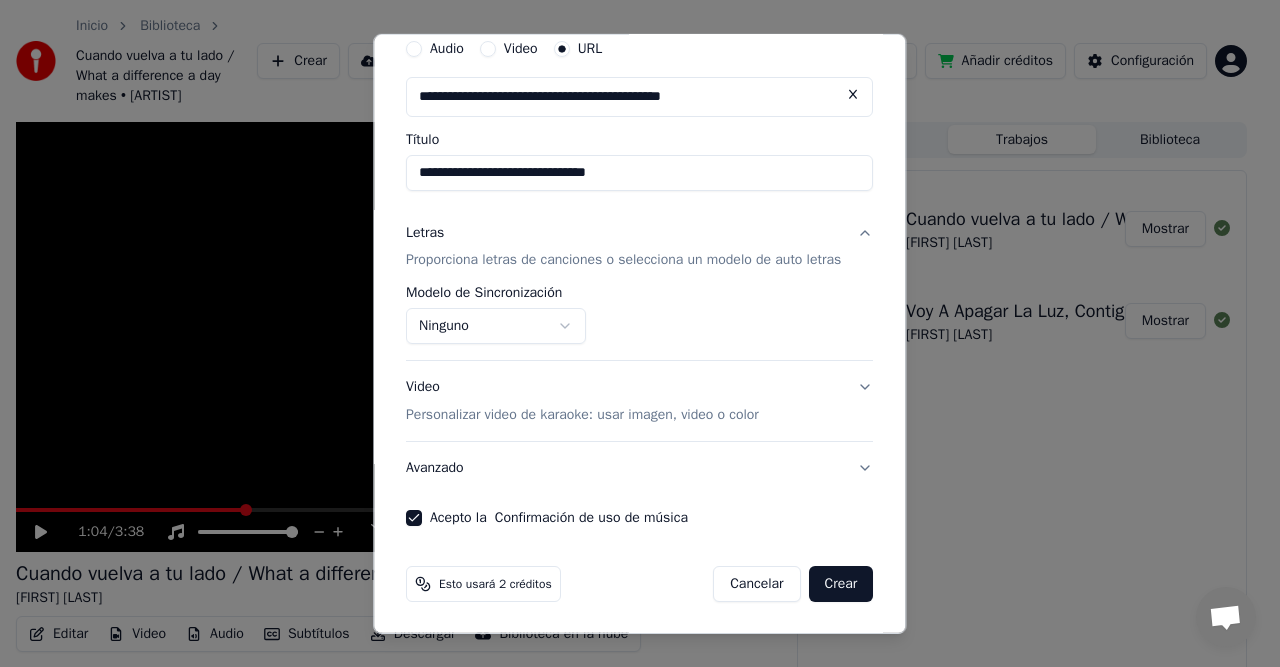 click on "Crear" at bounding box center [841, 584] 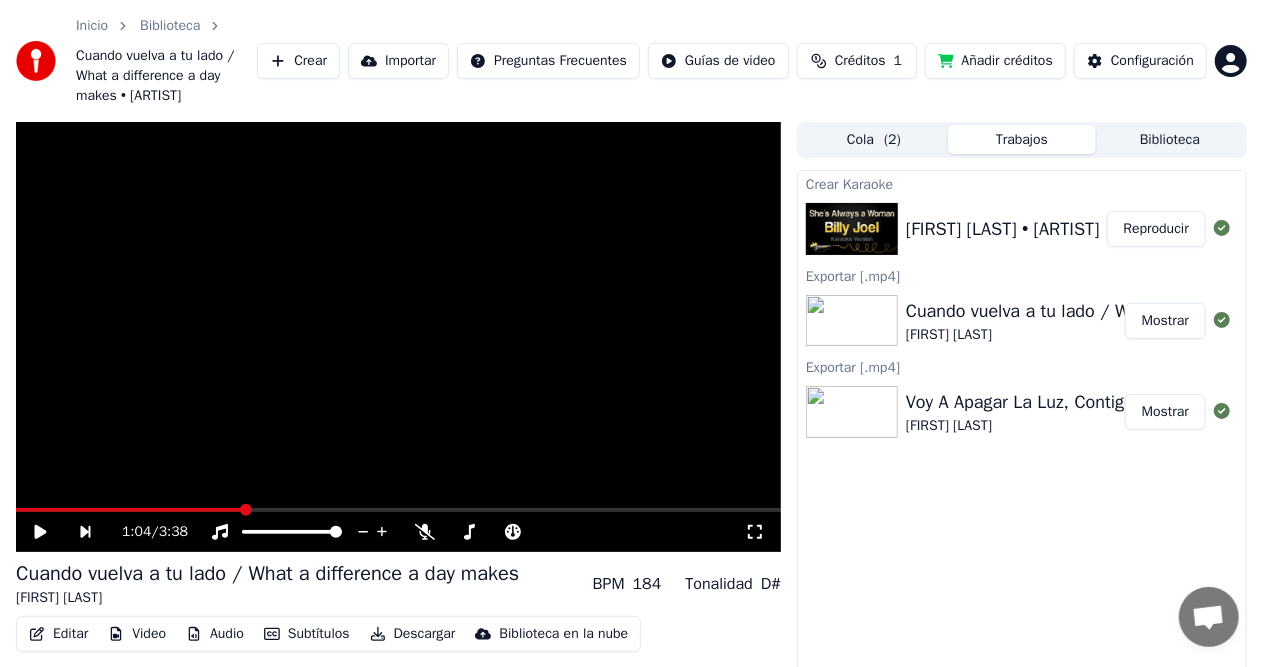 click on "Reproducir" at bounding box center (1156, 229) 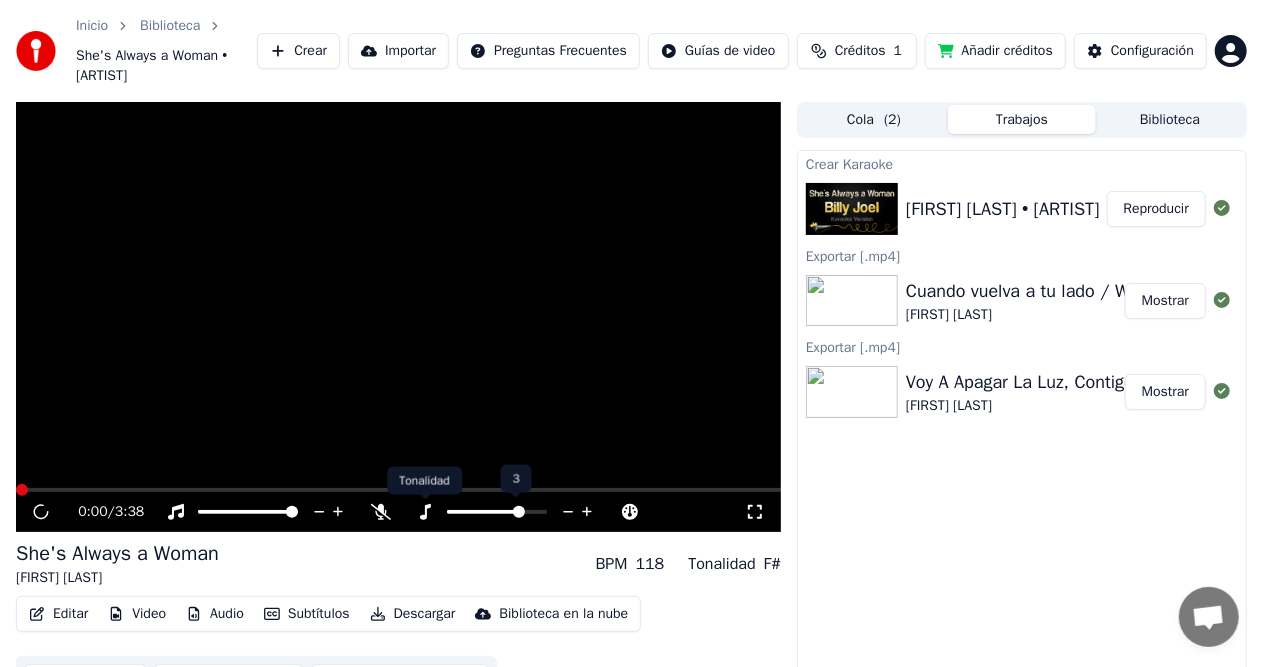 click 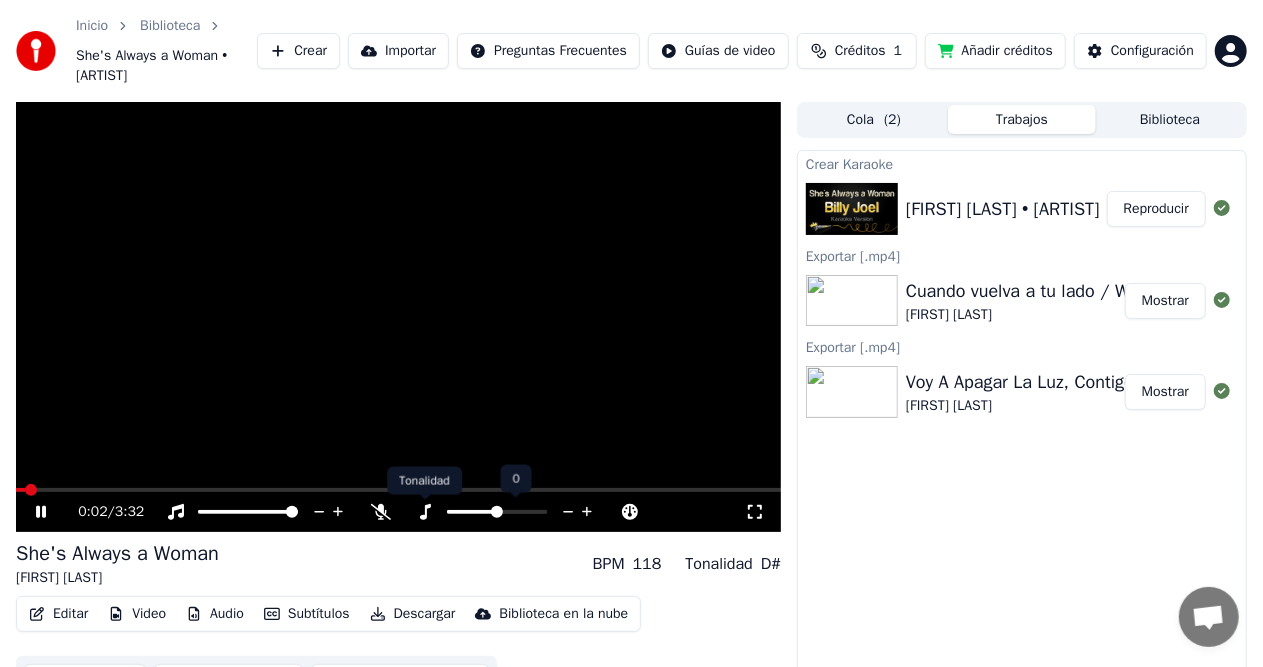 click 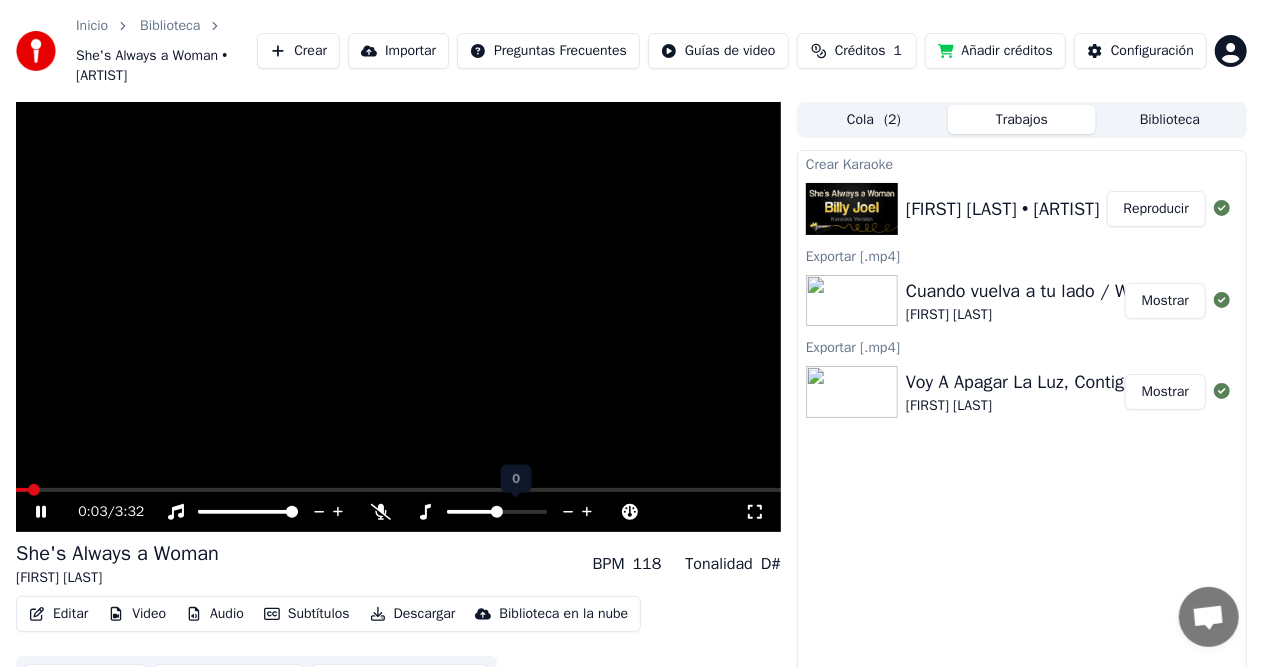 click 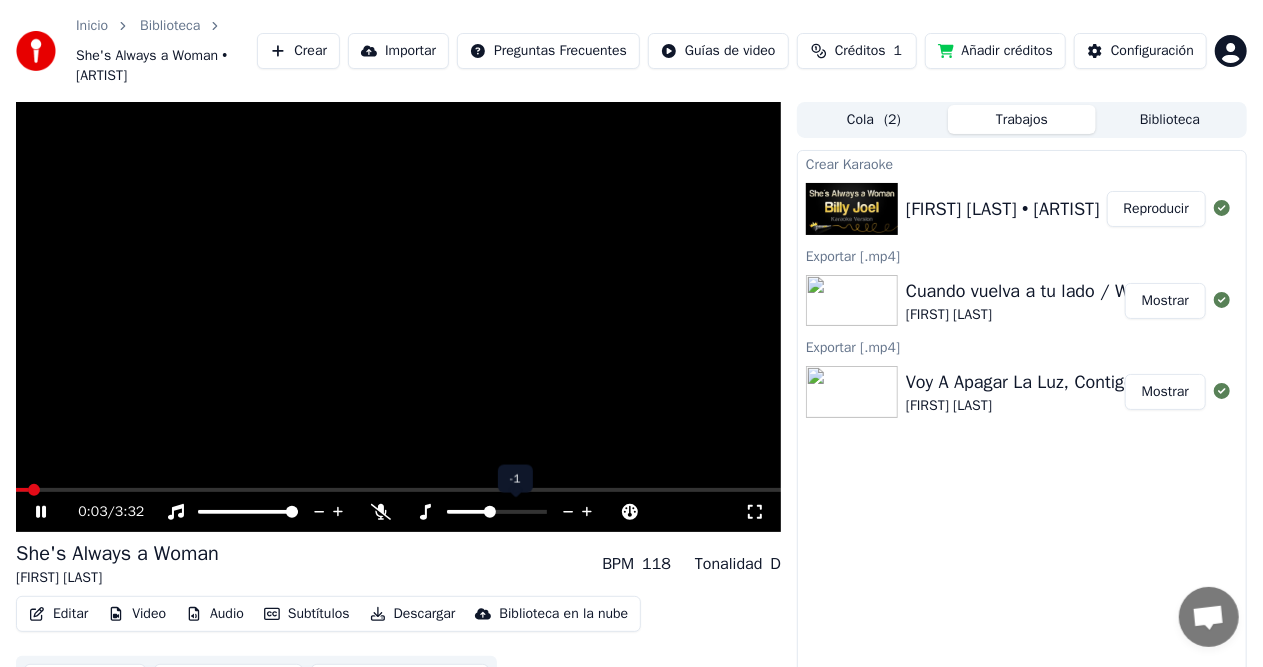 click 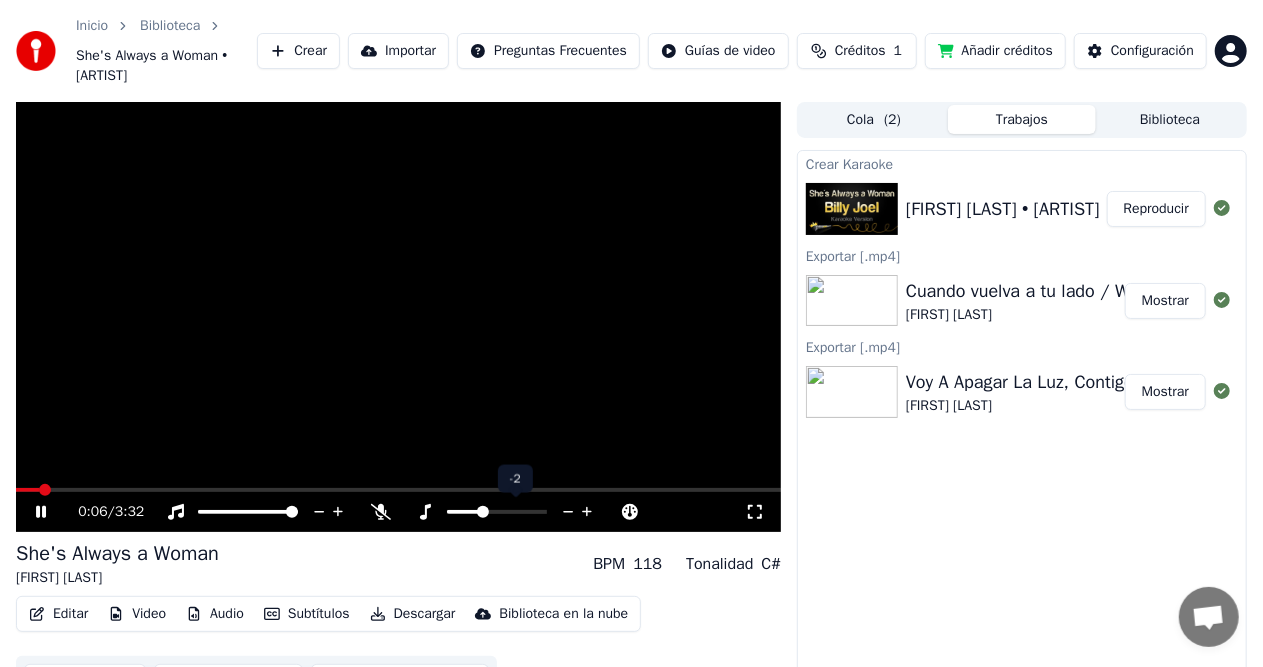 click 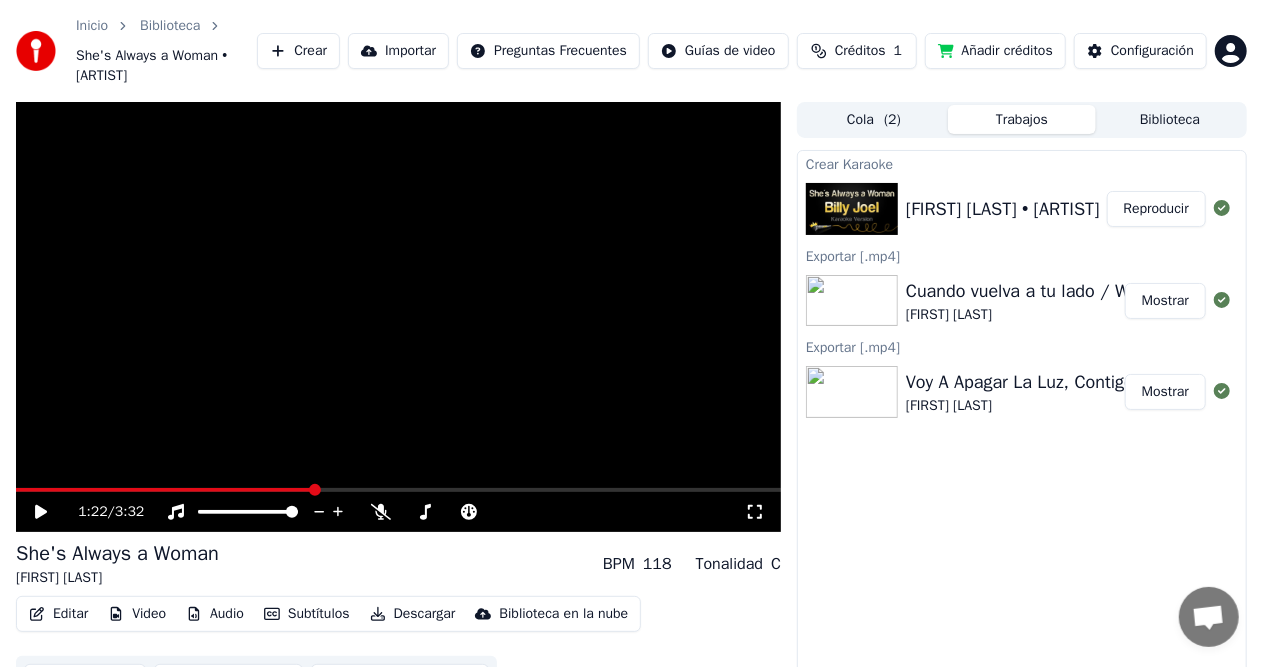 scroll, scrollTop: 50, scrollLeft: 0, axis: vertical 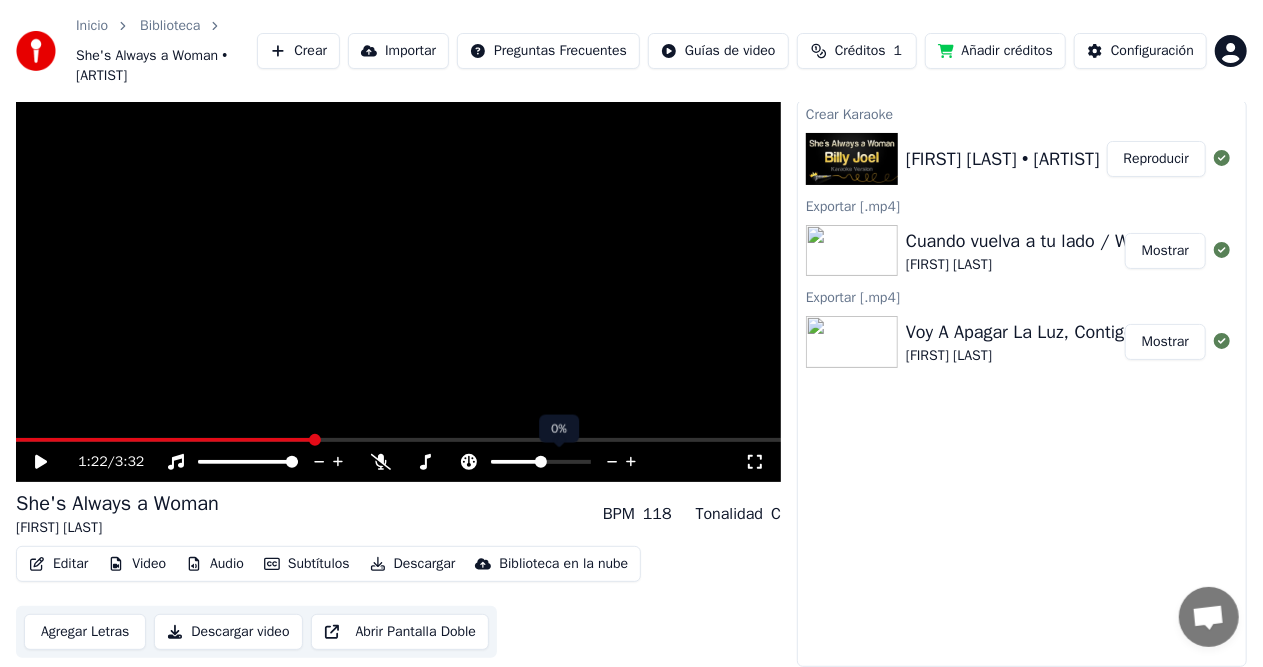 click 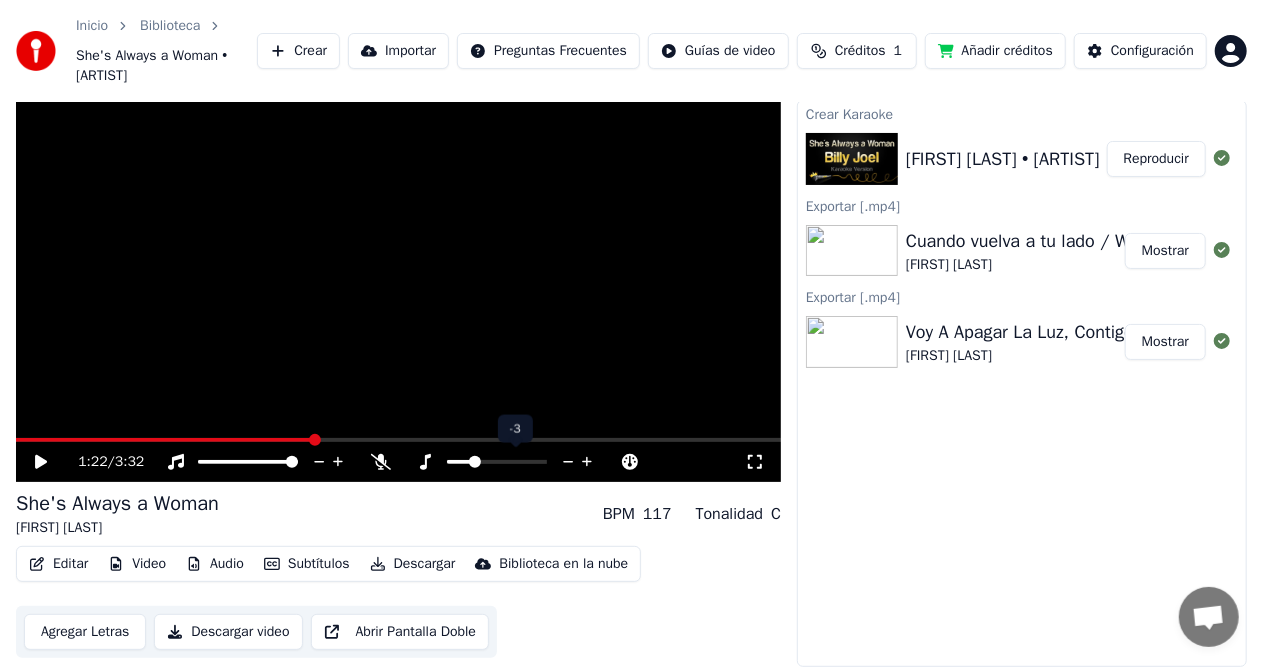click 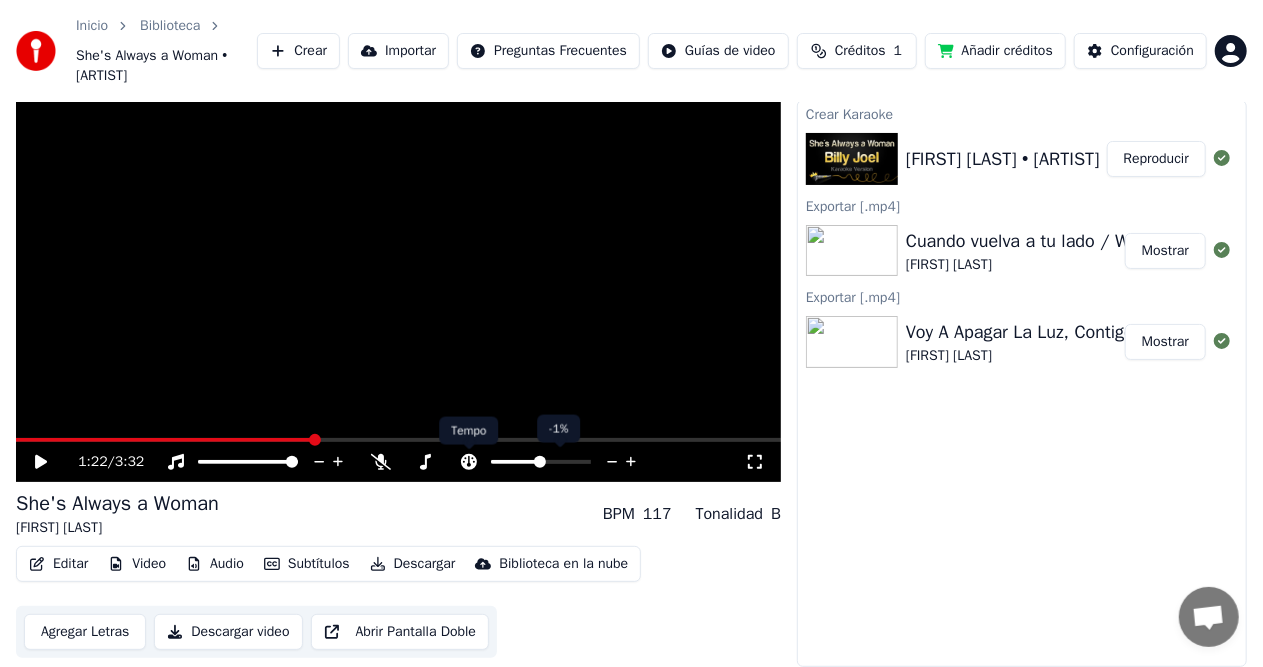 click 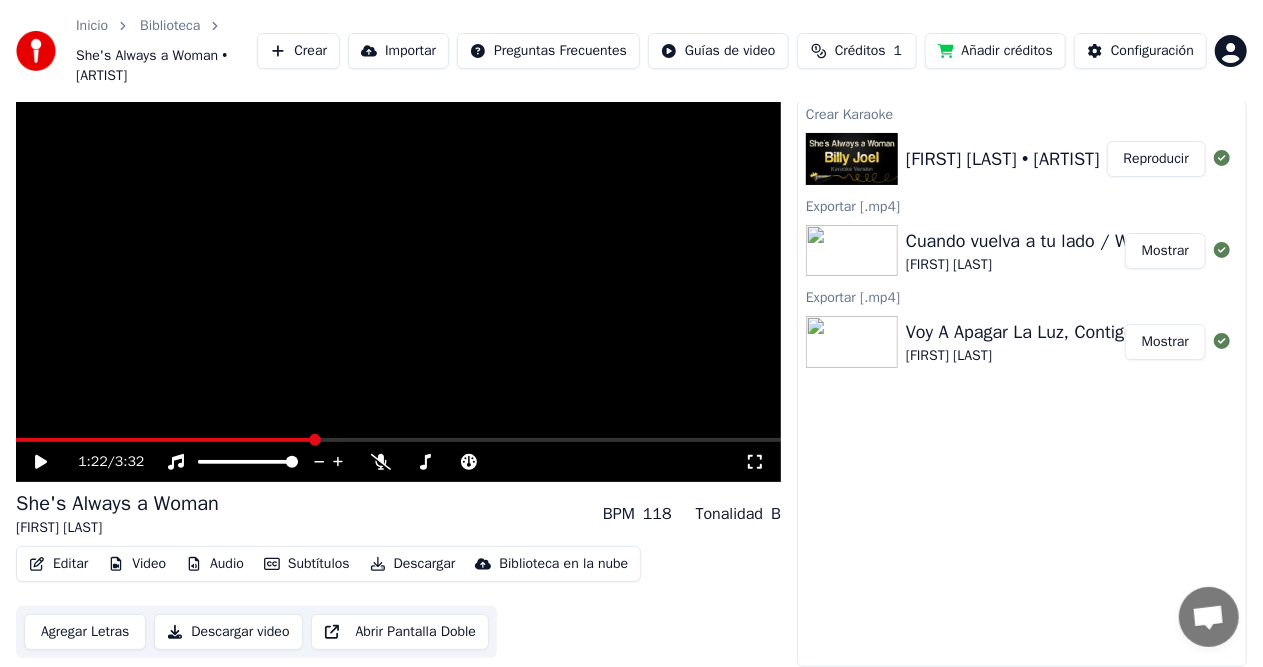 click 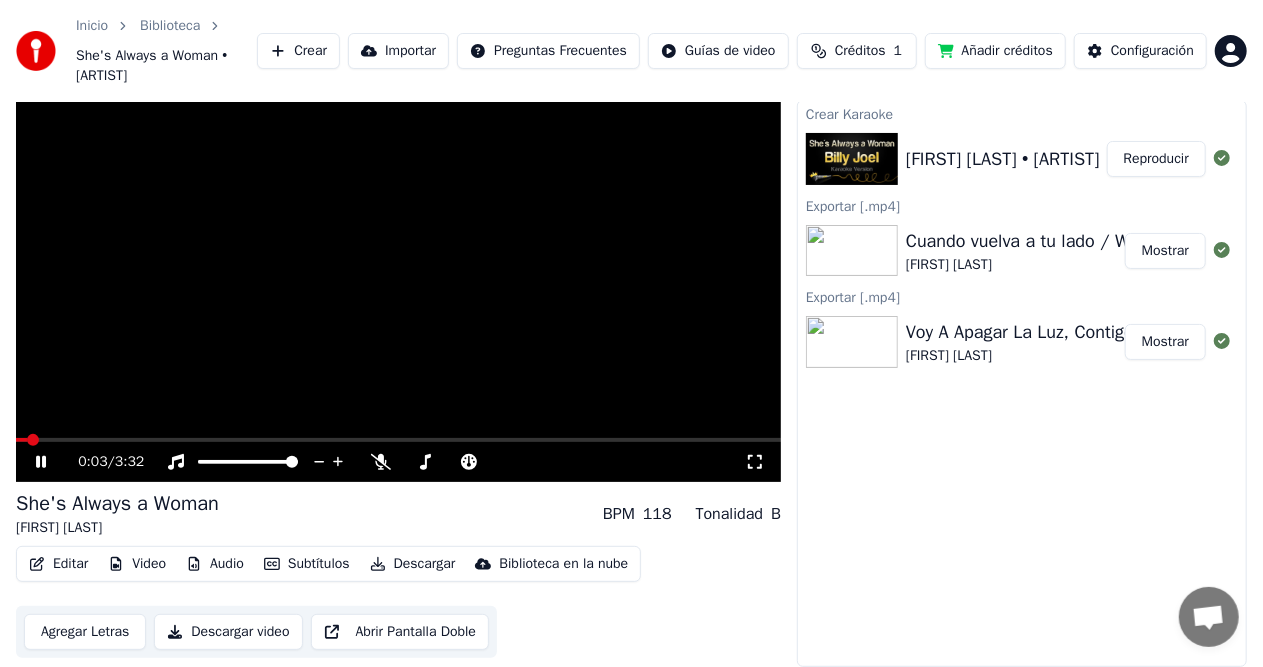 click at bounding box center (21, 440) 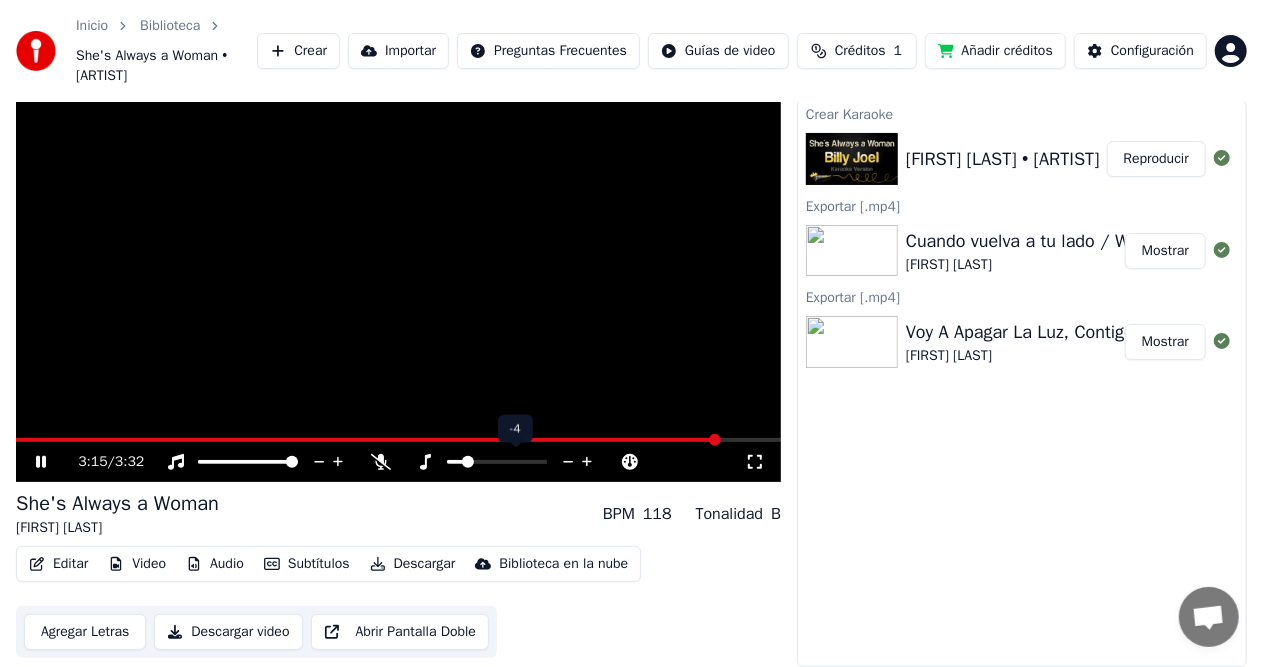 click 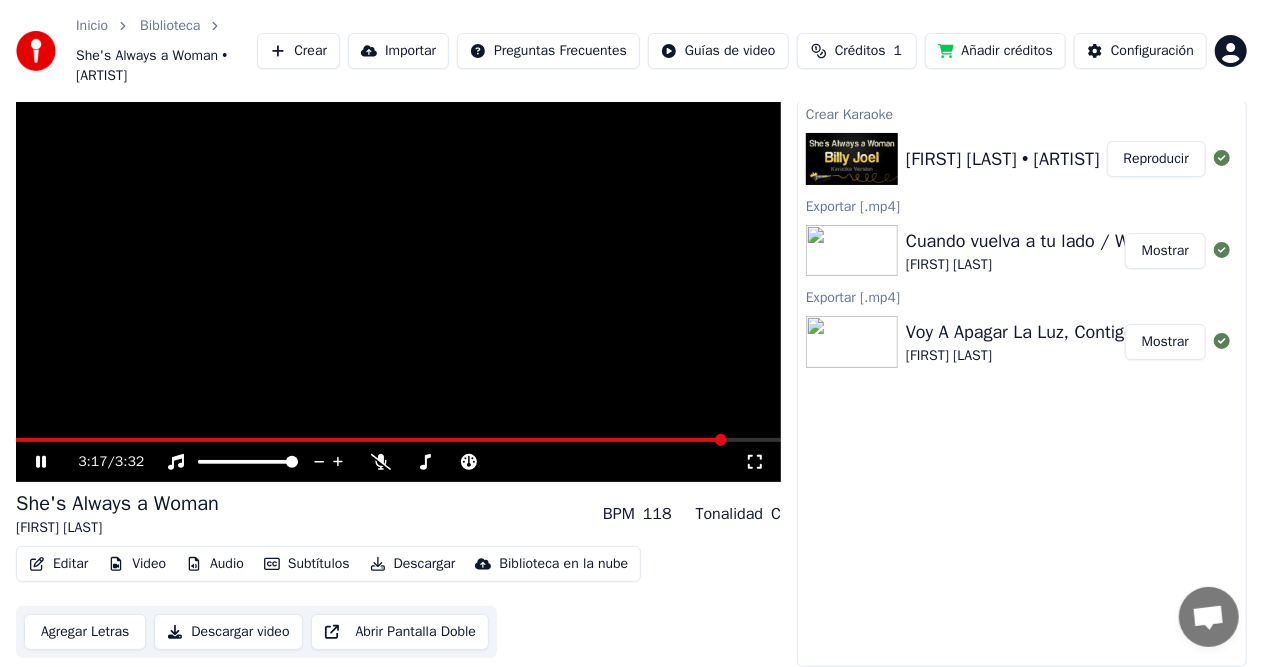 click at bounding box center (371, 440) 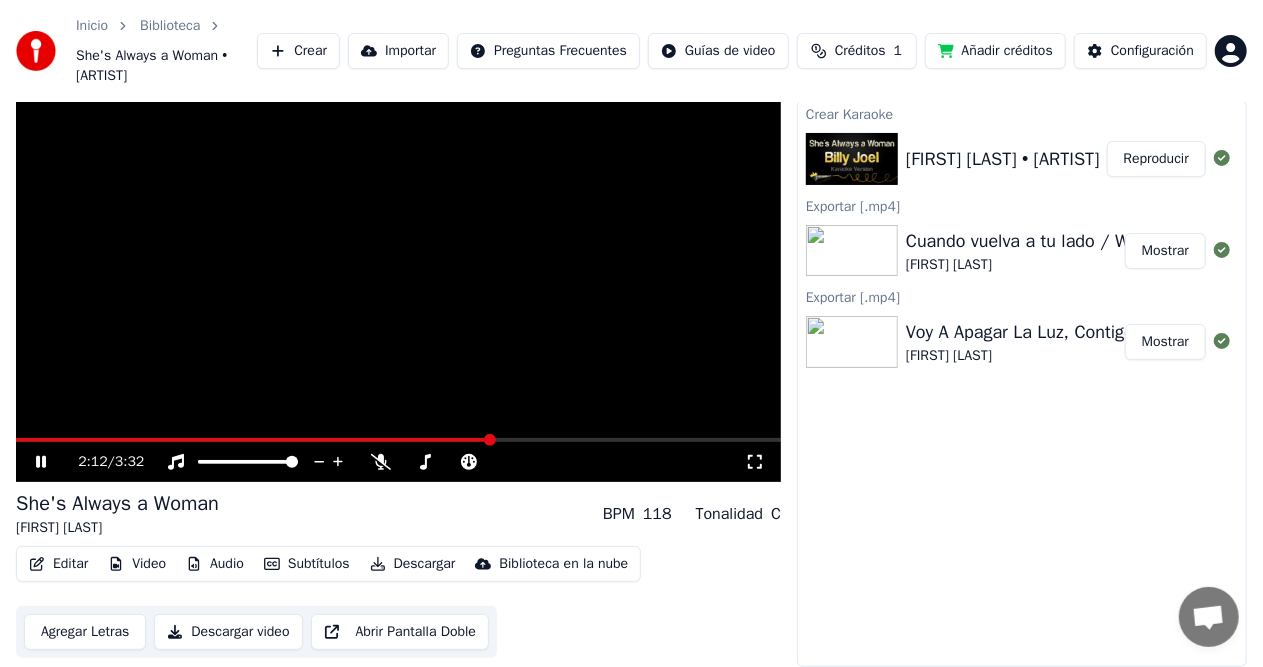 click at bounding box center [253, 440] 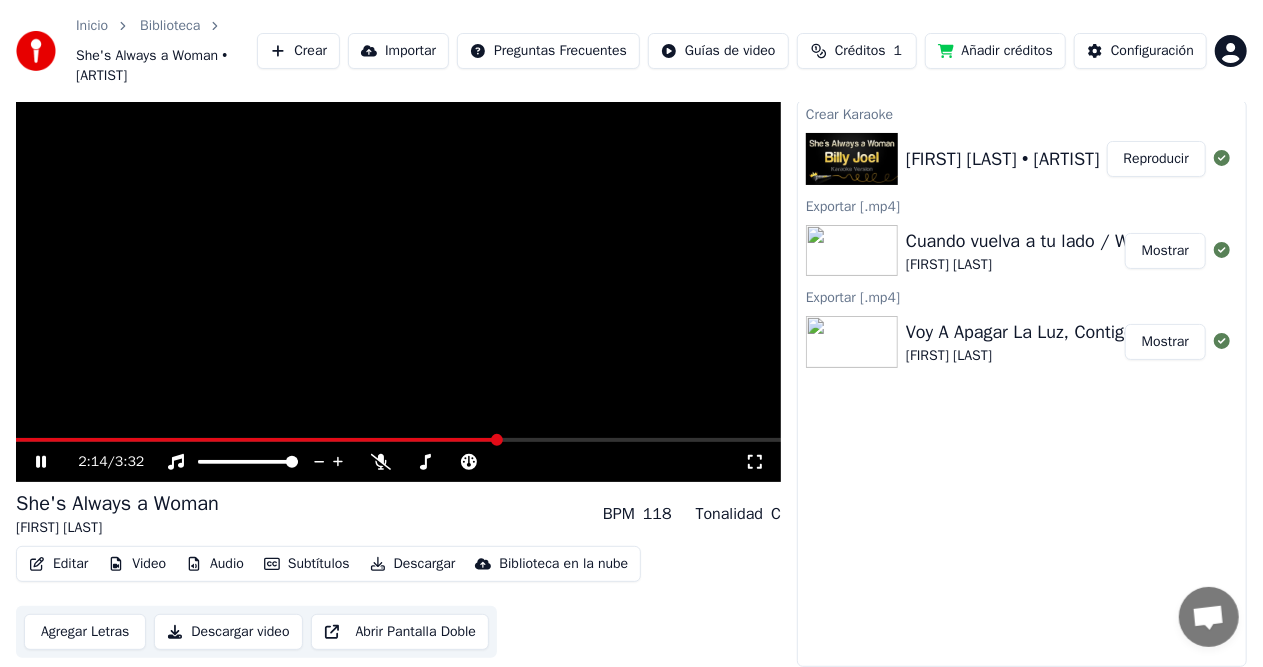 click at bounding box center (398, 267) 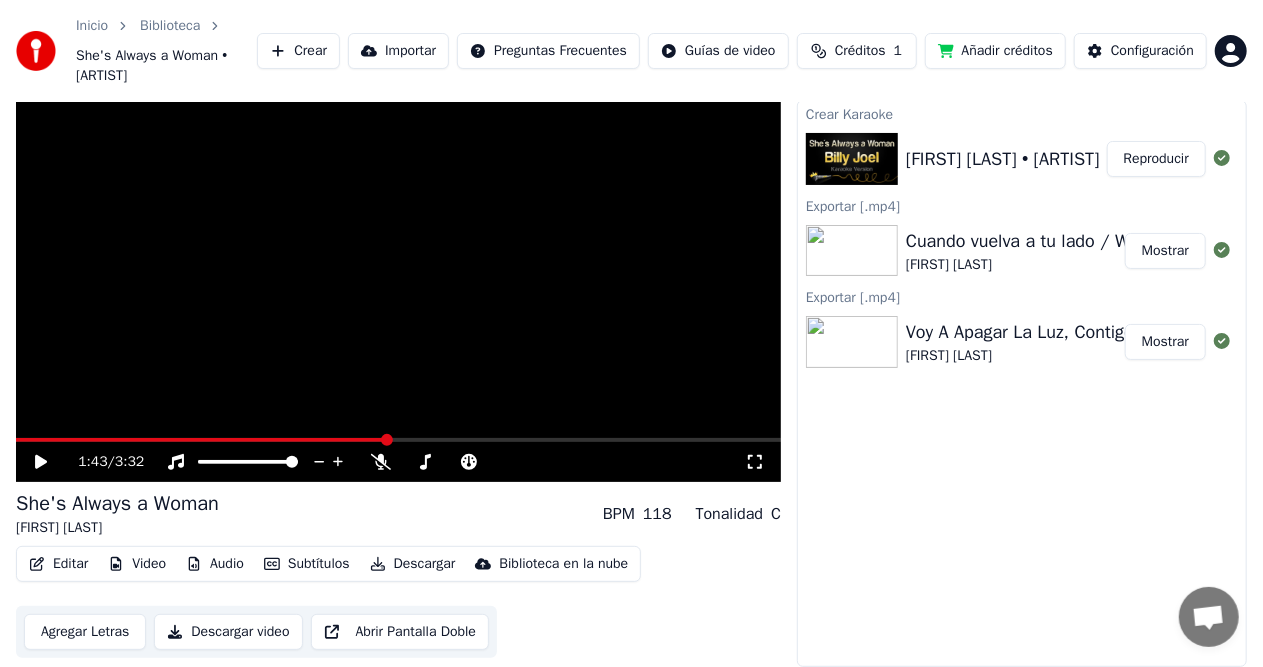 click at bounding box center (201, 440) 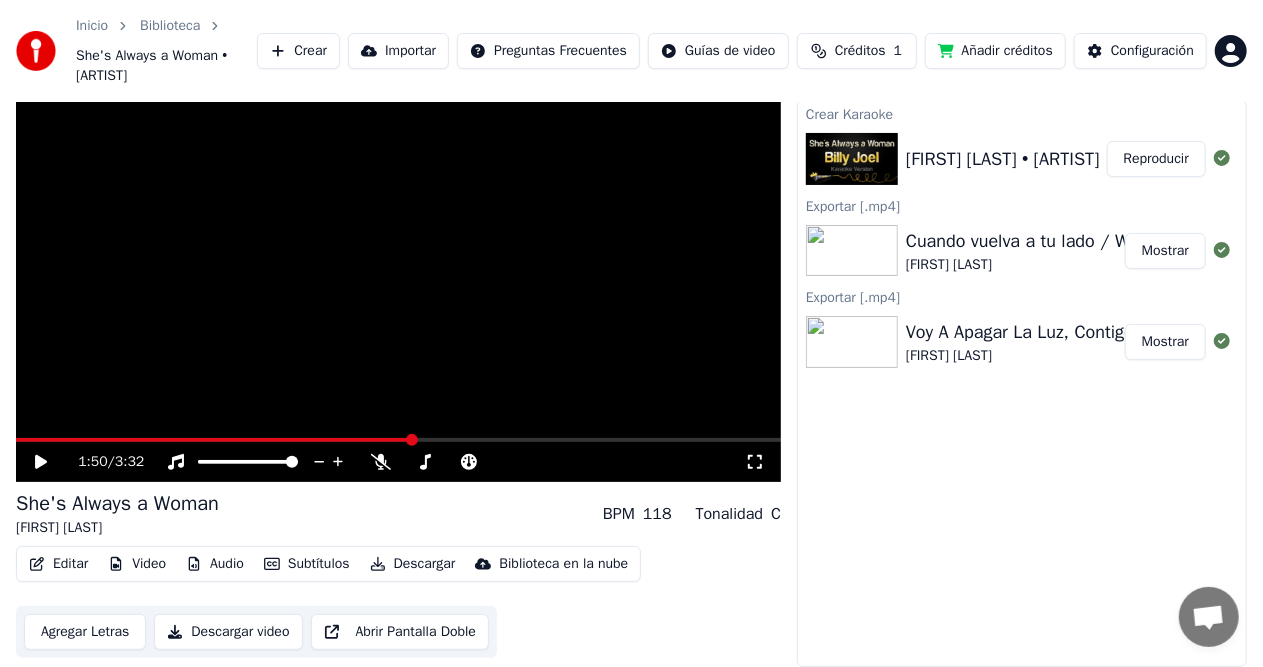 click at bounding box center [398, 440] 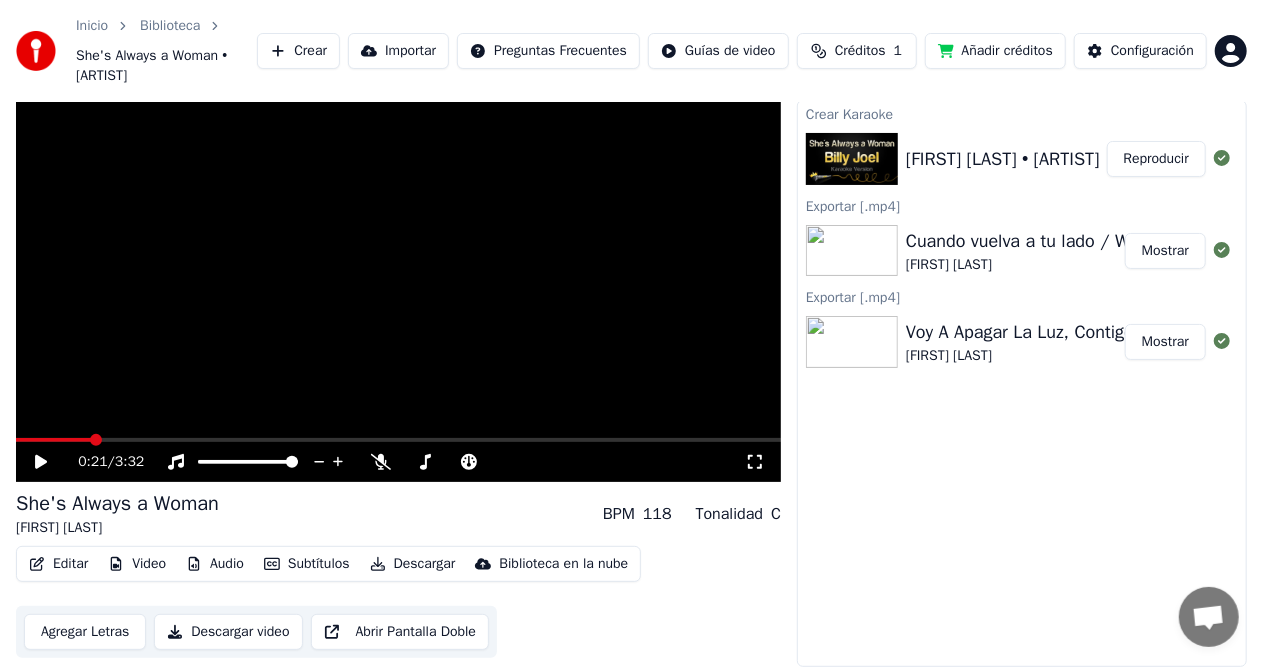 click at bounding box center [54, 440] 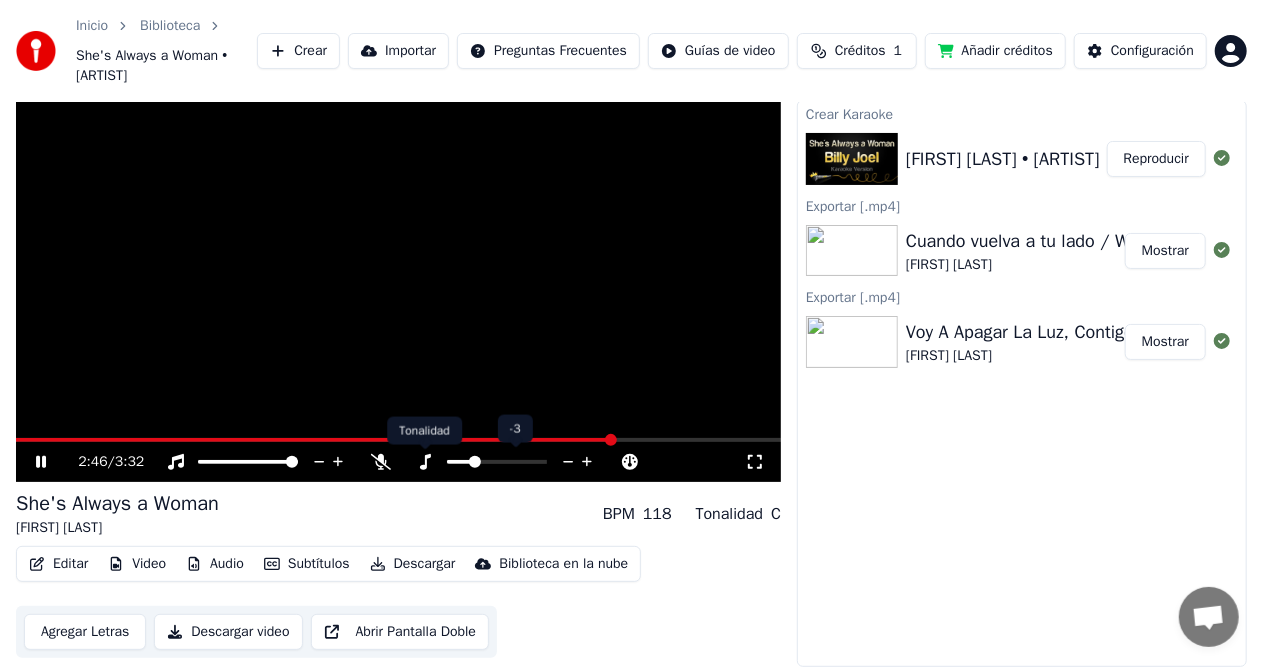 click at bounding box center (515, 462) 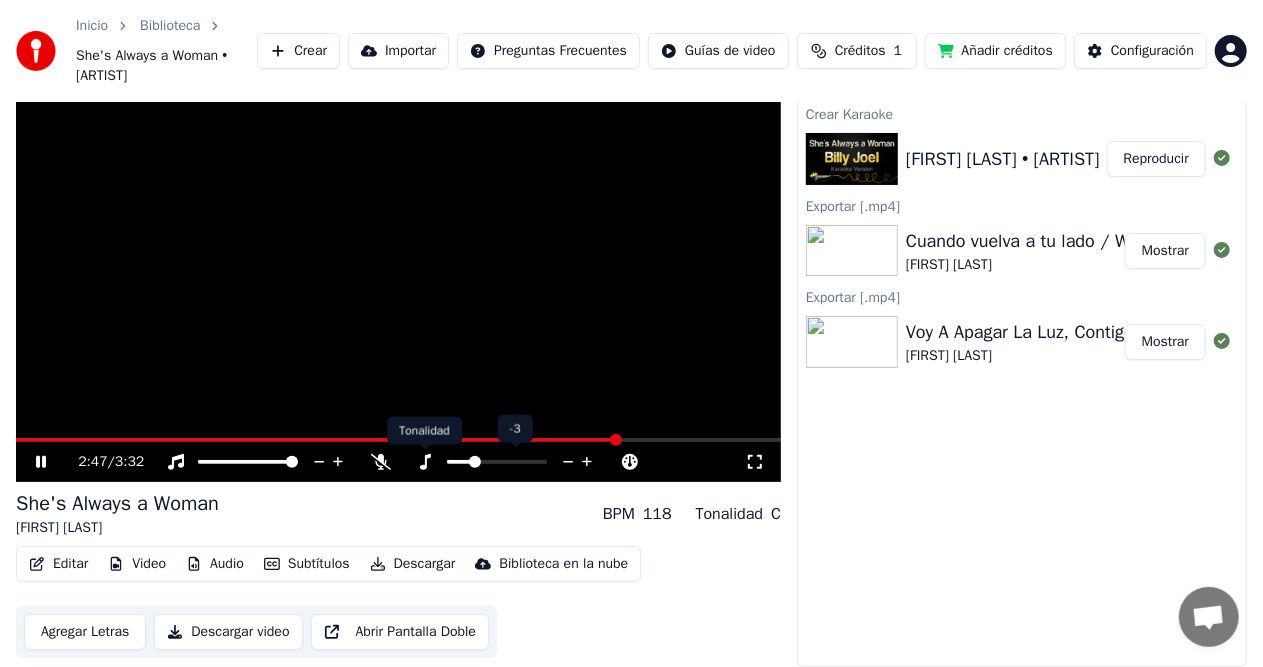 click at bounding box center [425, 450] 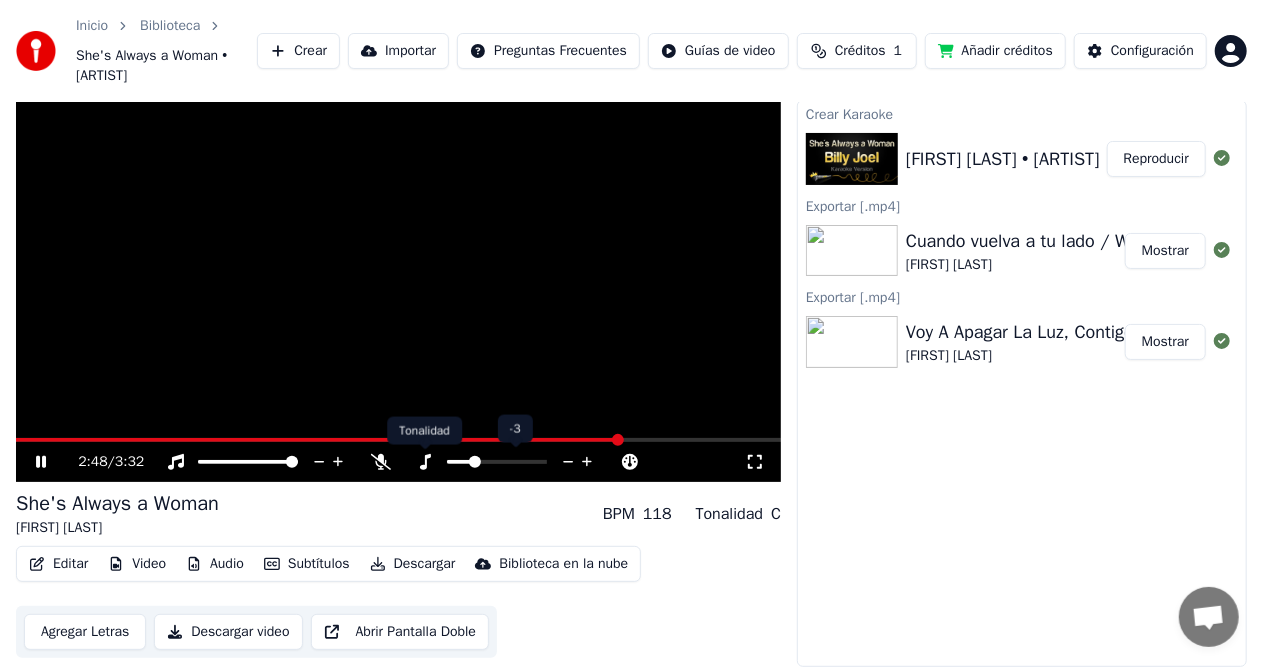 click 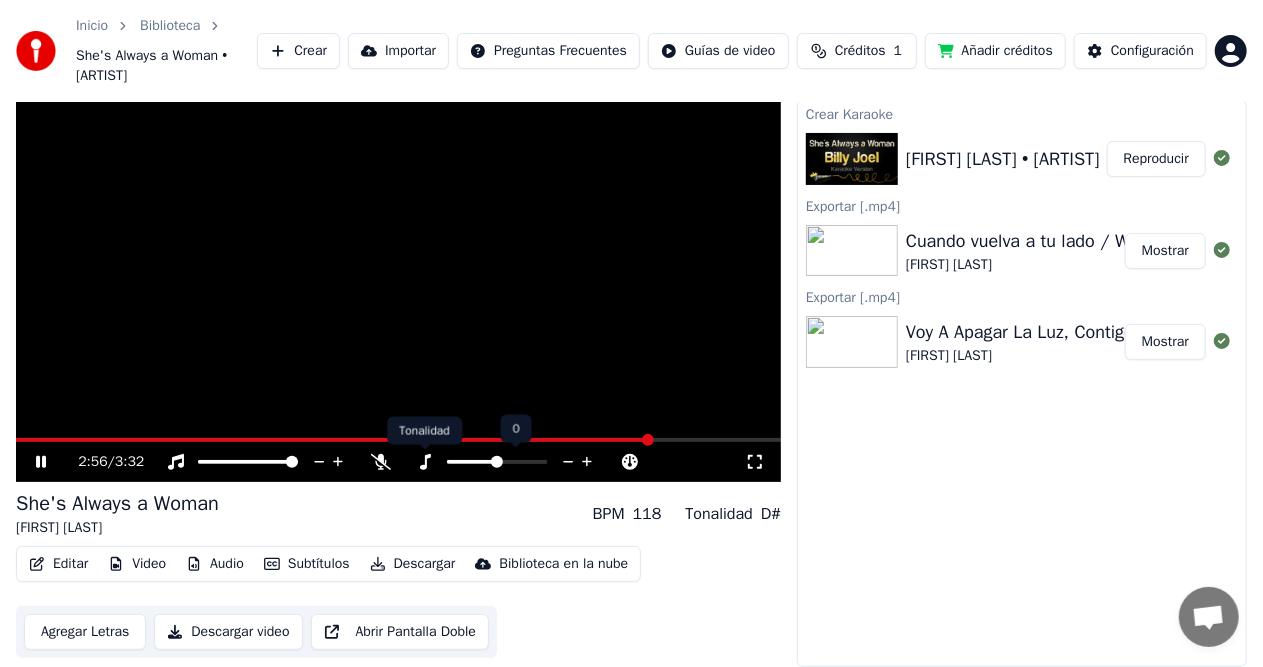 click 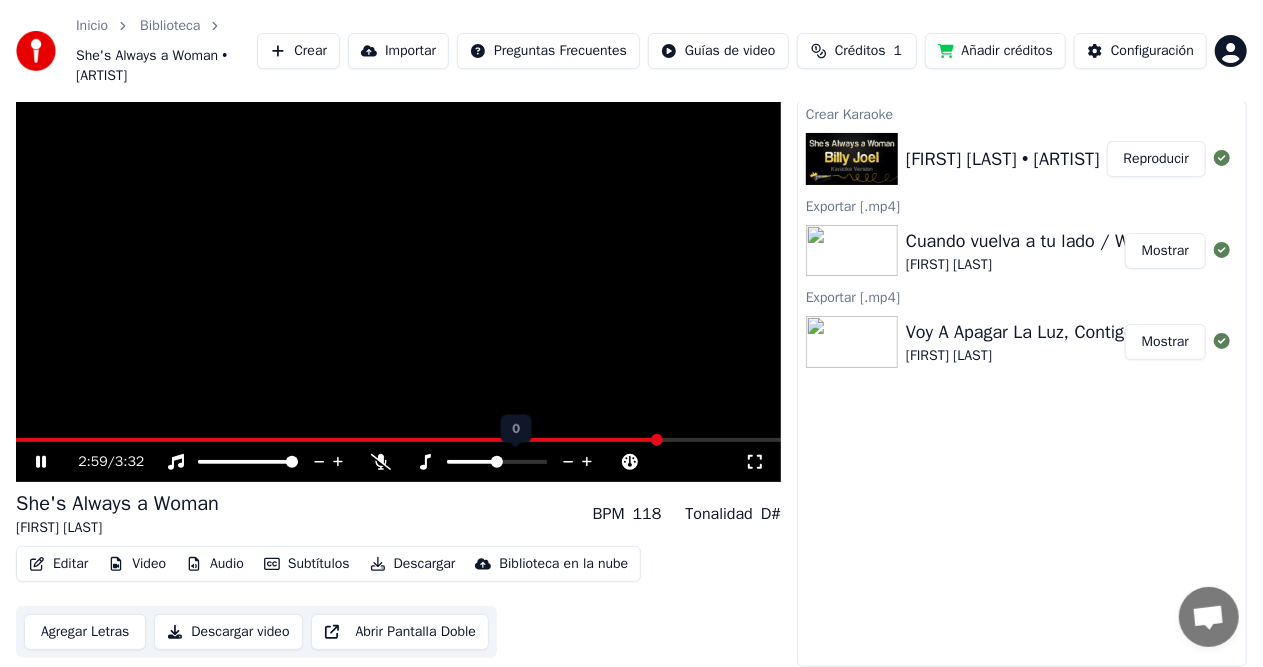 click 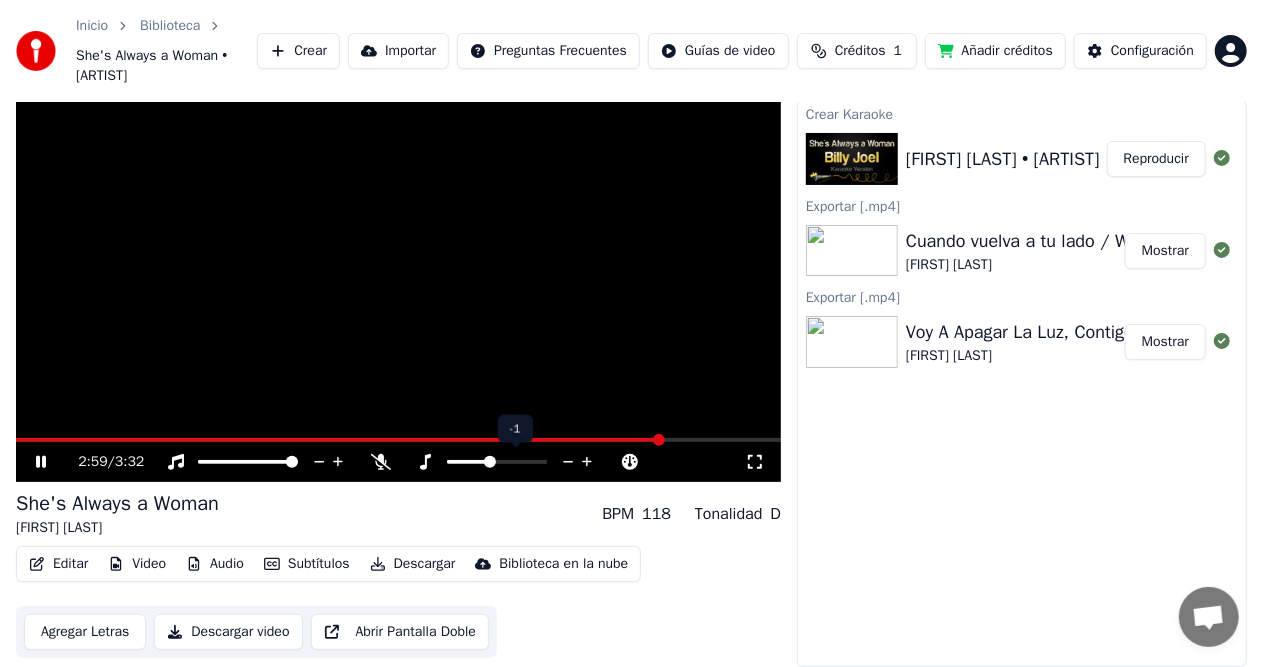 click 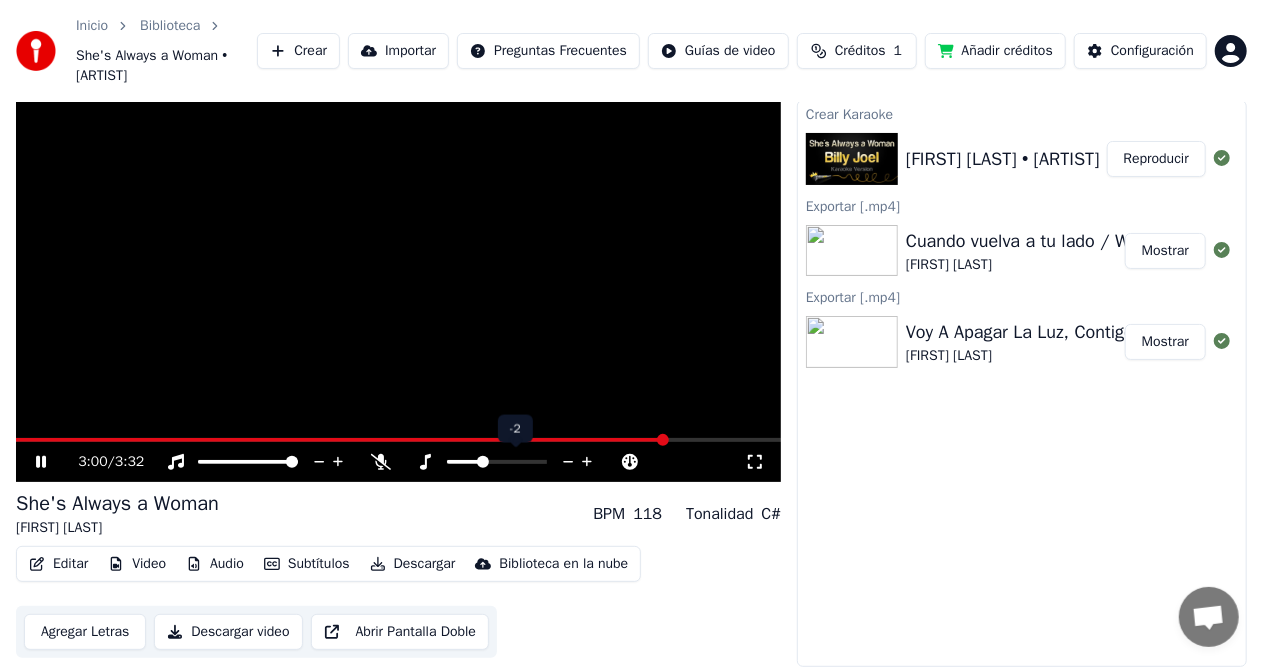 click 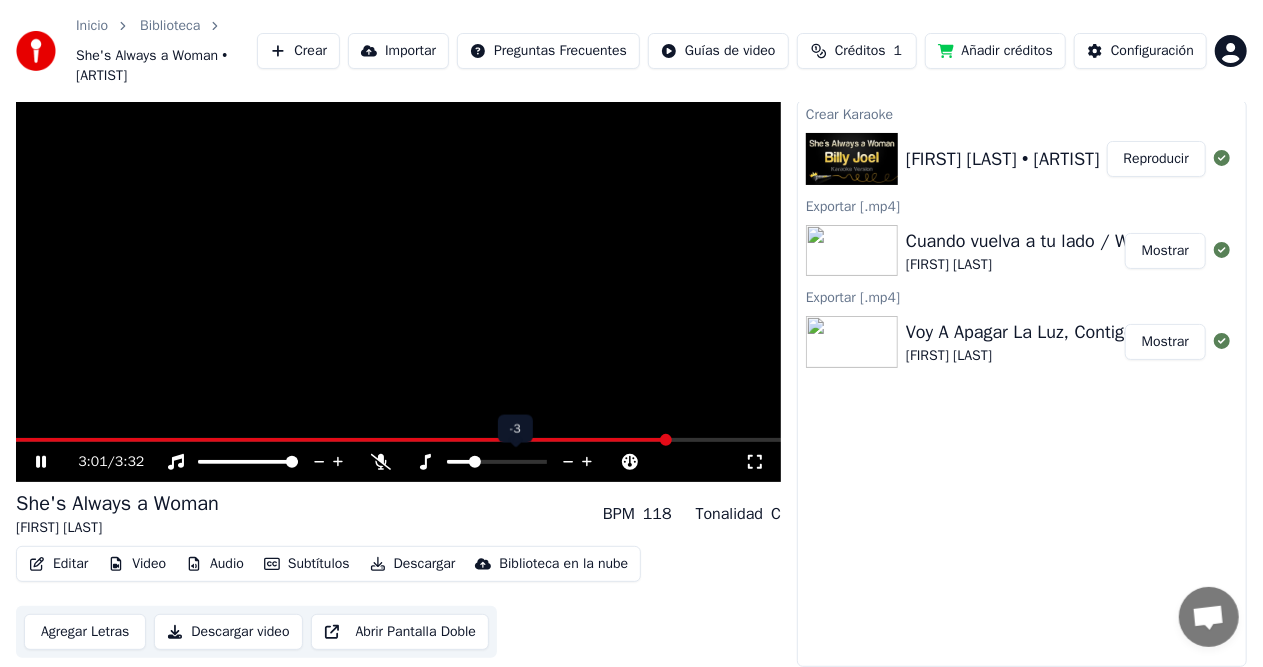 click 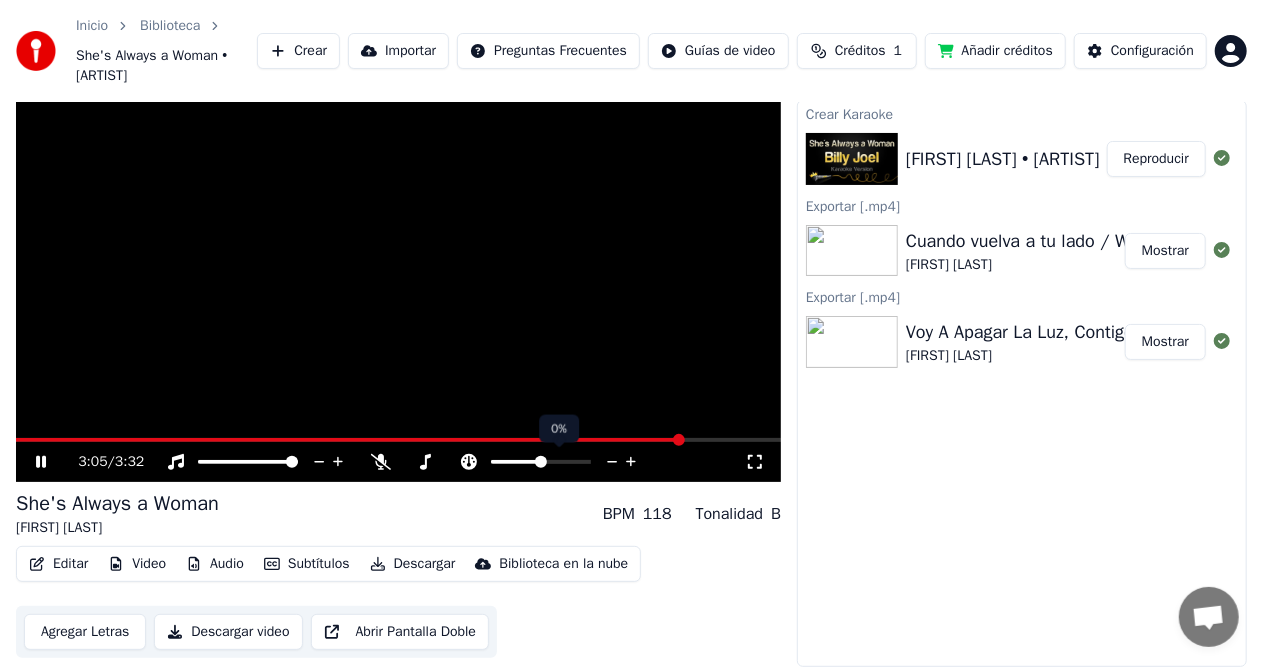 drag, startPoint x: 466, startPoint y: 462, endPoint x: 476, endPoint y: 456, distance: 11.661903 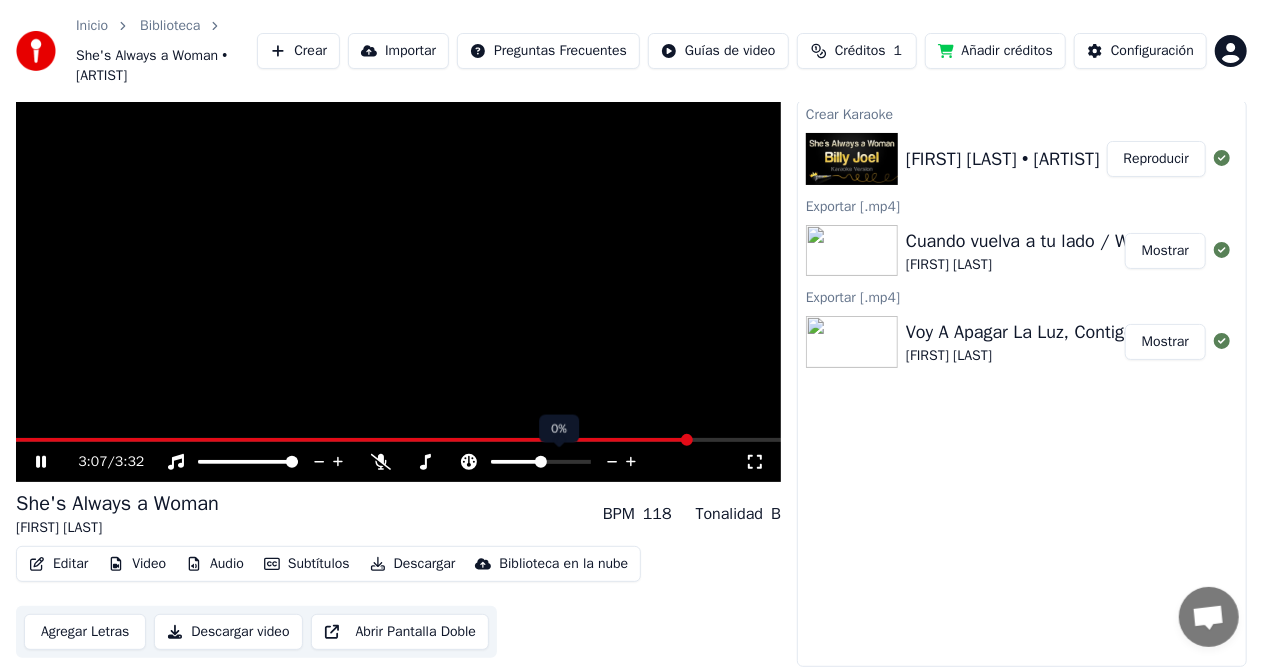 click 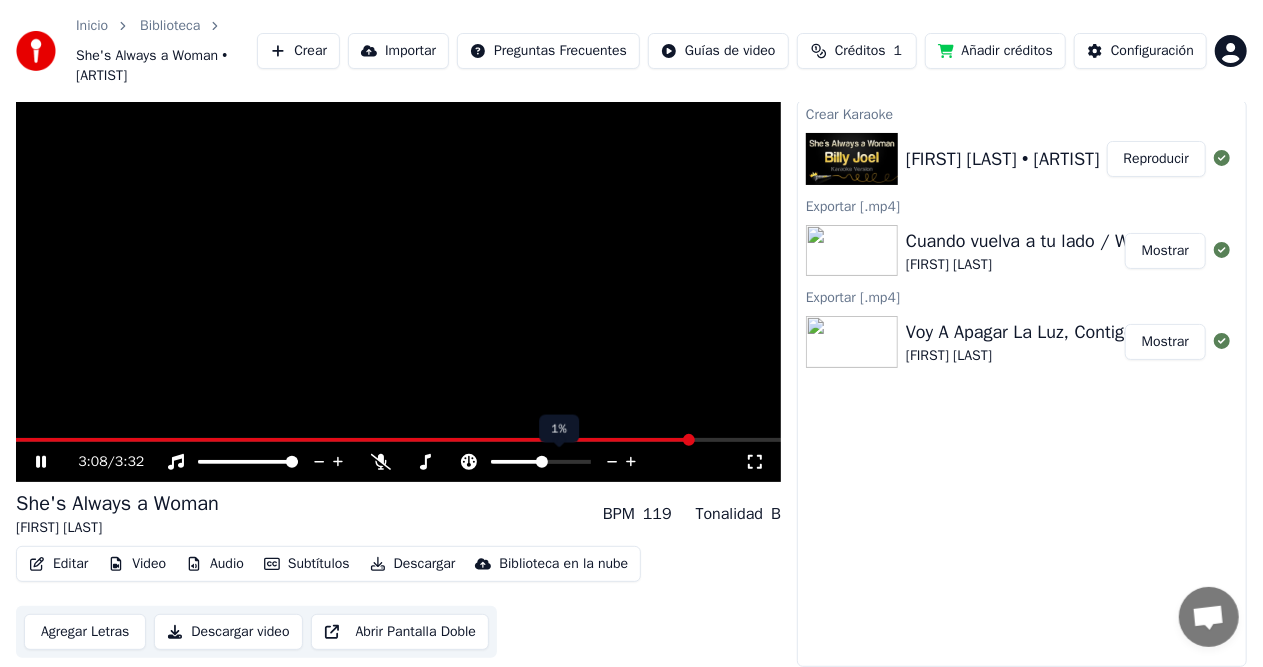 click 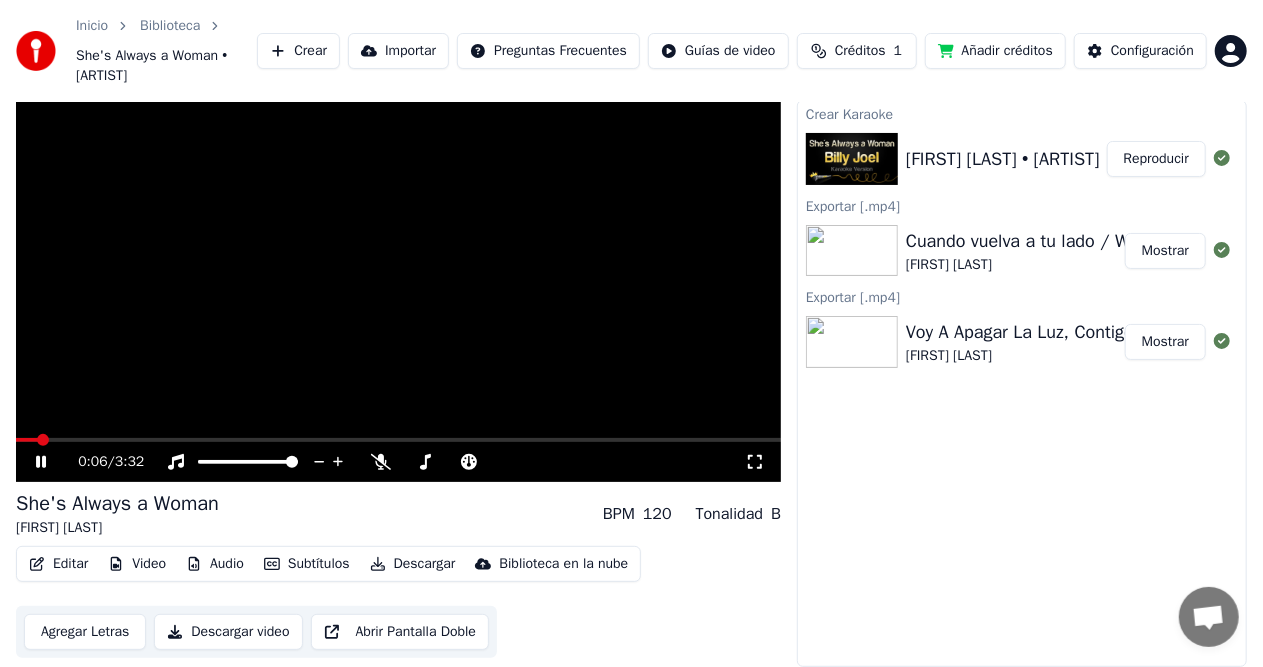 click at bounding box center (27, 440) 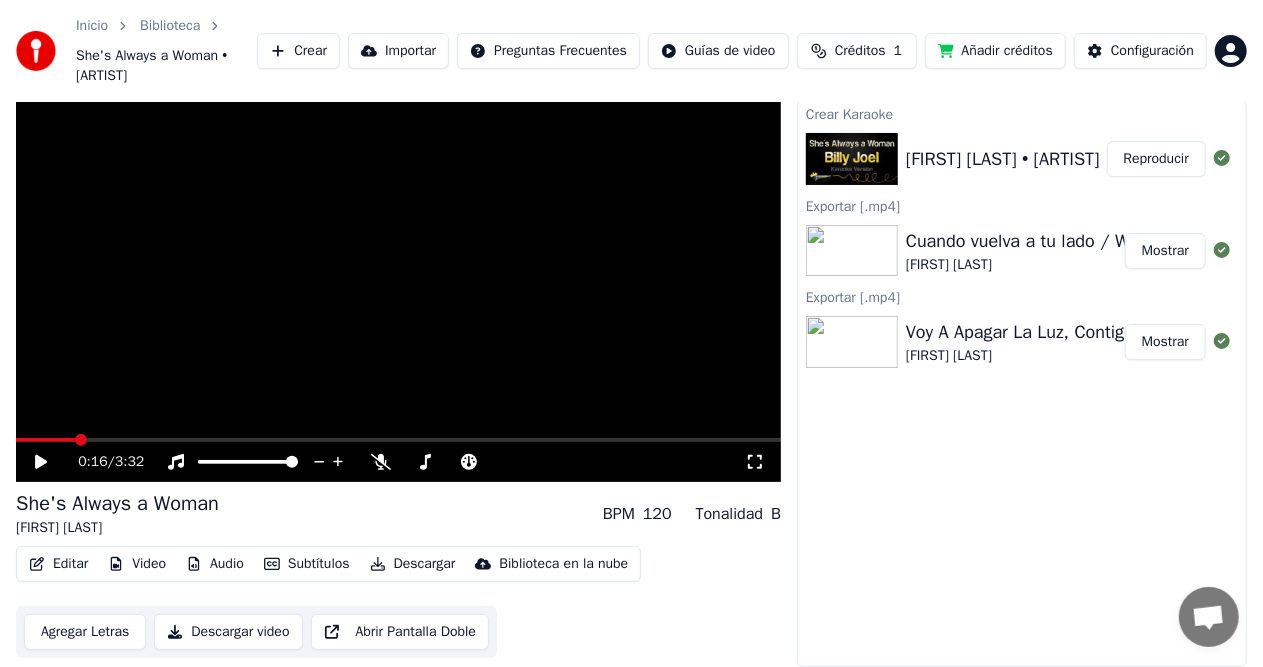 click at bounding box center (398, 267) 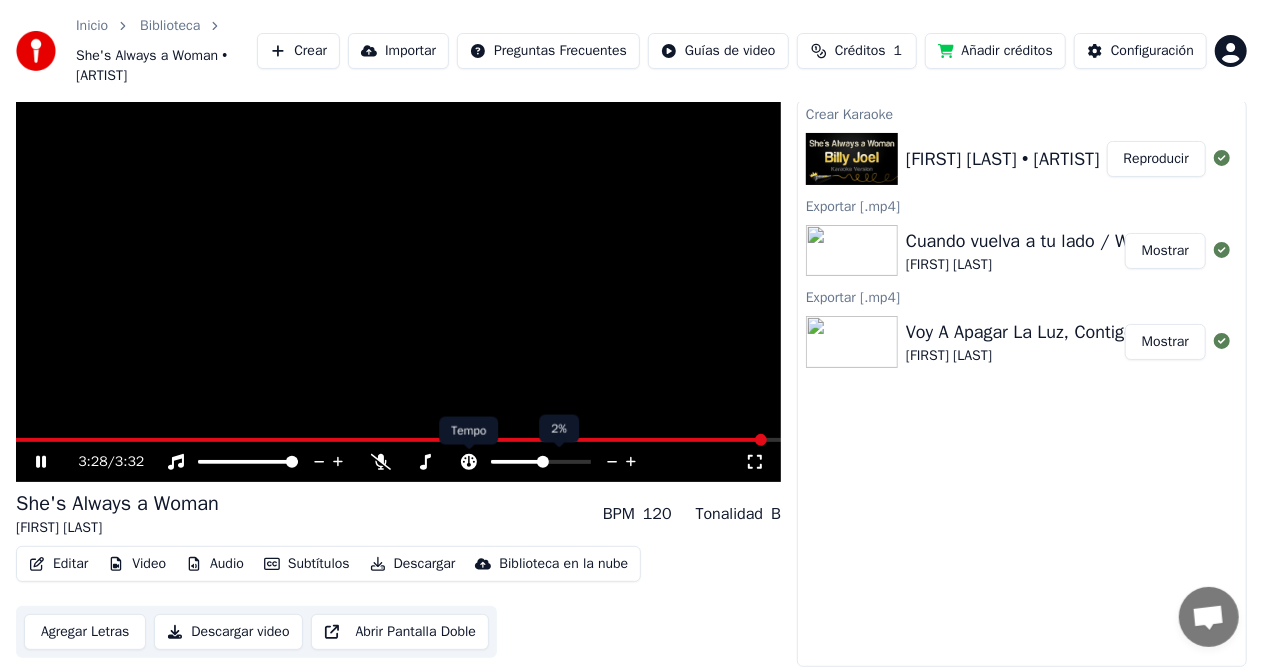 click 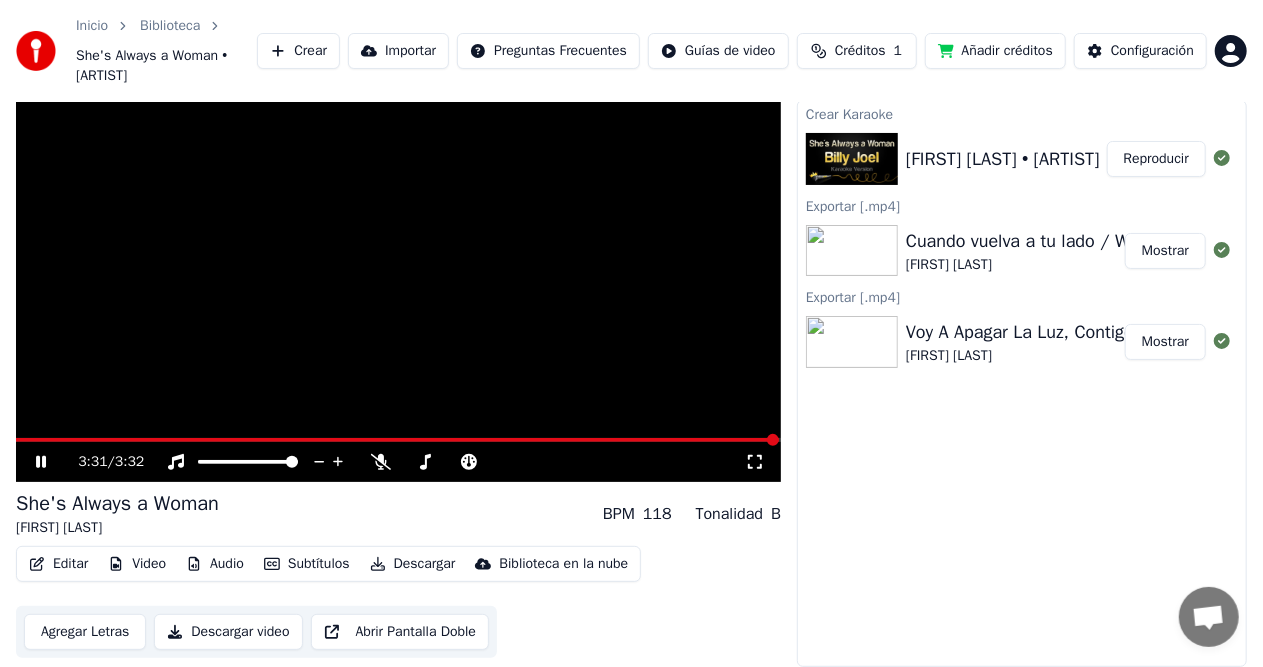 click at bounding box center [397, 440] 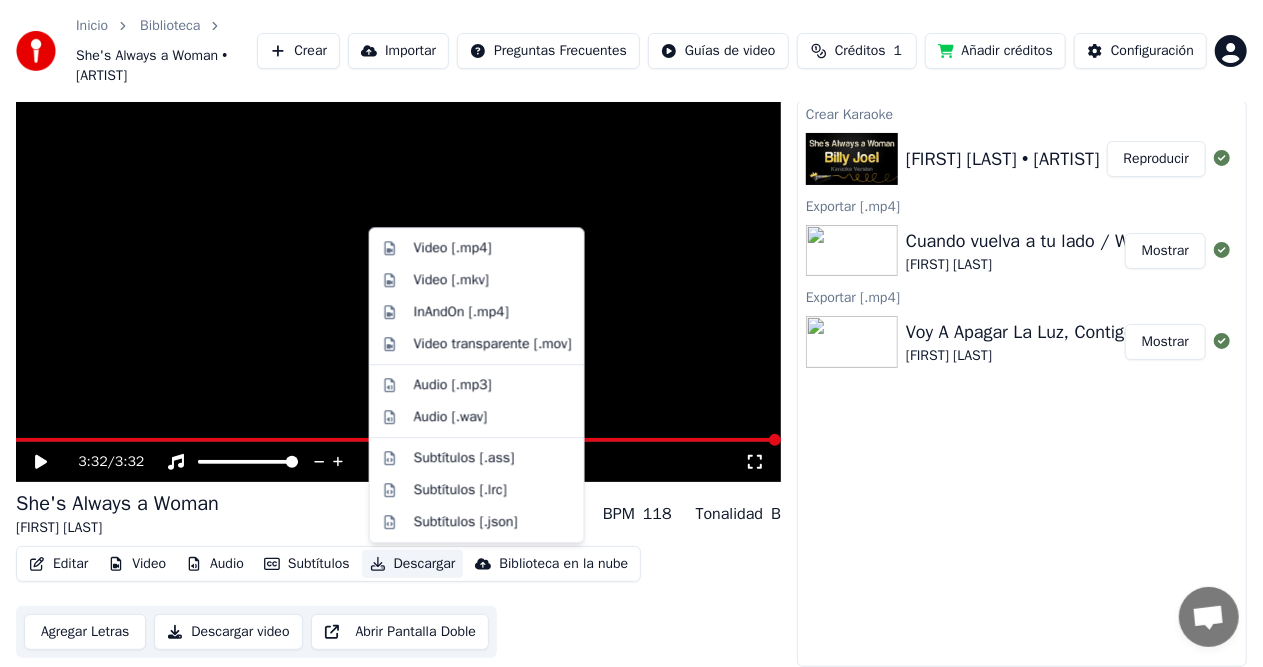 click on "Descargar" at bounding box center [413, 564] 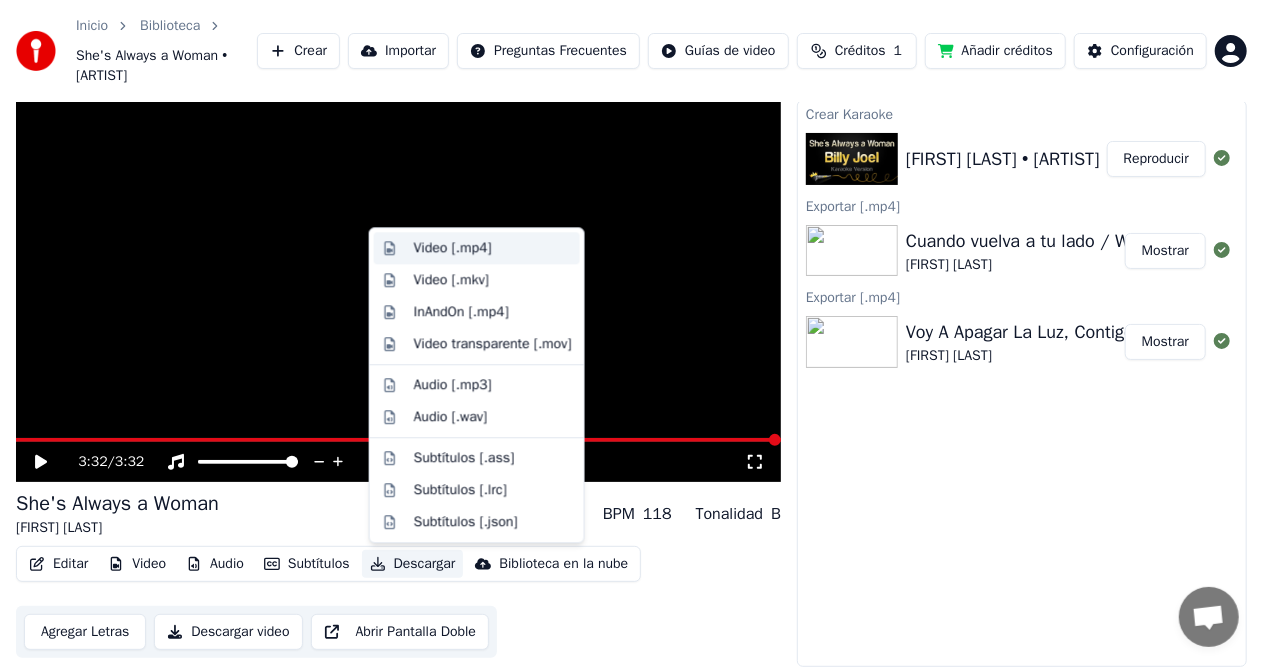 click on "Video [.mp4]" at bounding box center [453, 248] 